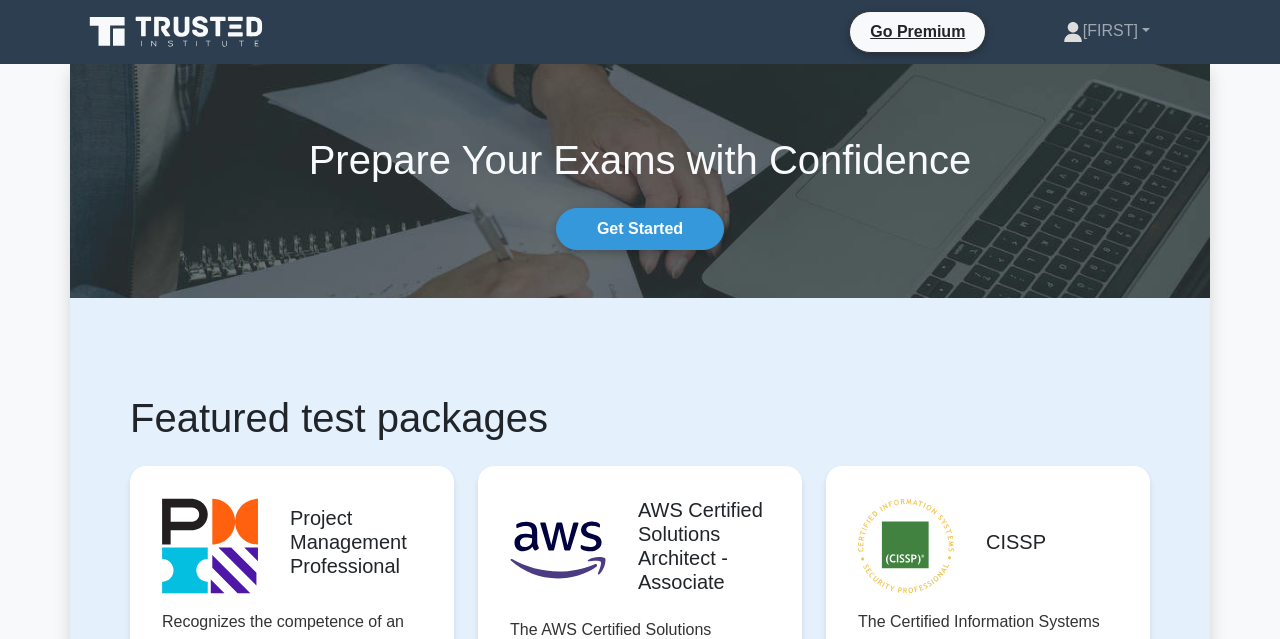 scroll, scrollTop: 0, scrollLeft: 0, axis: both 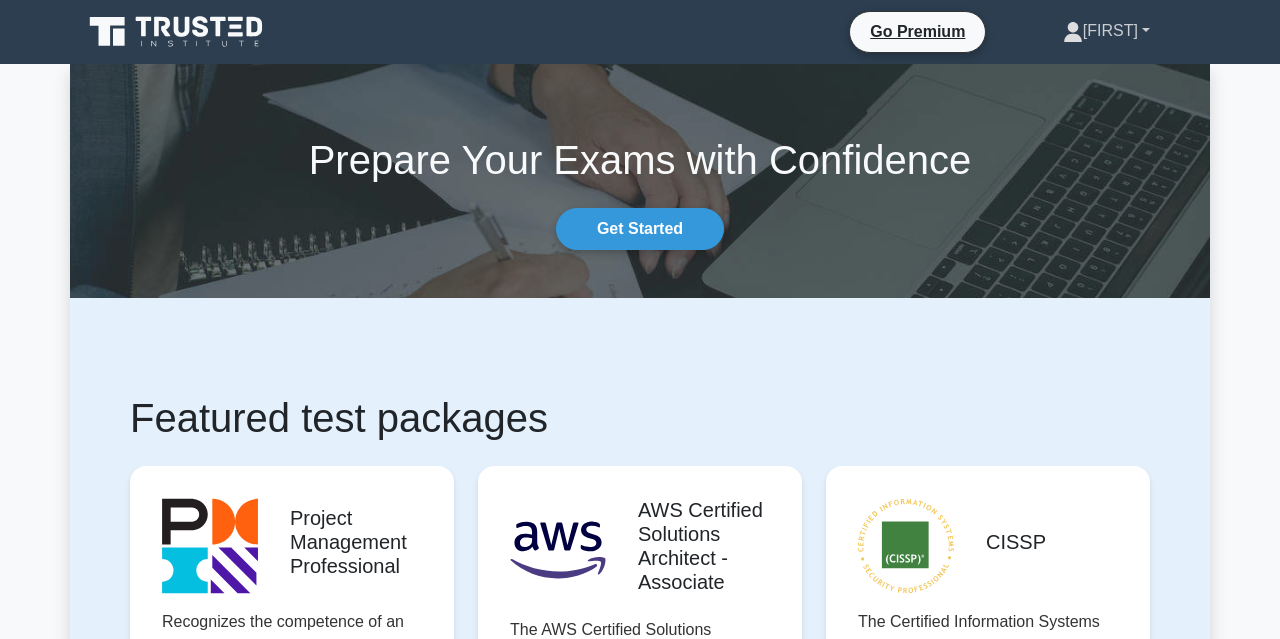 click on "[FIRST]" at bounding box center [1106, 31] 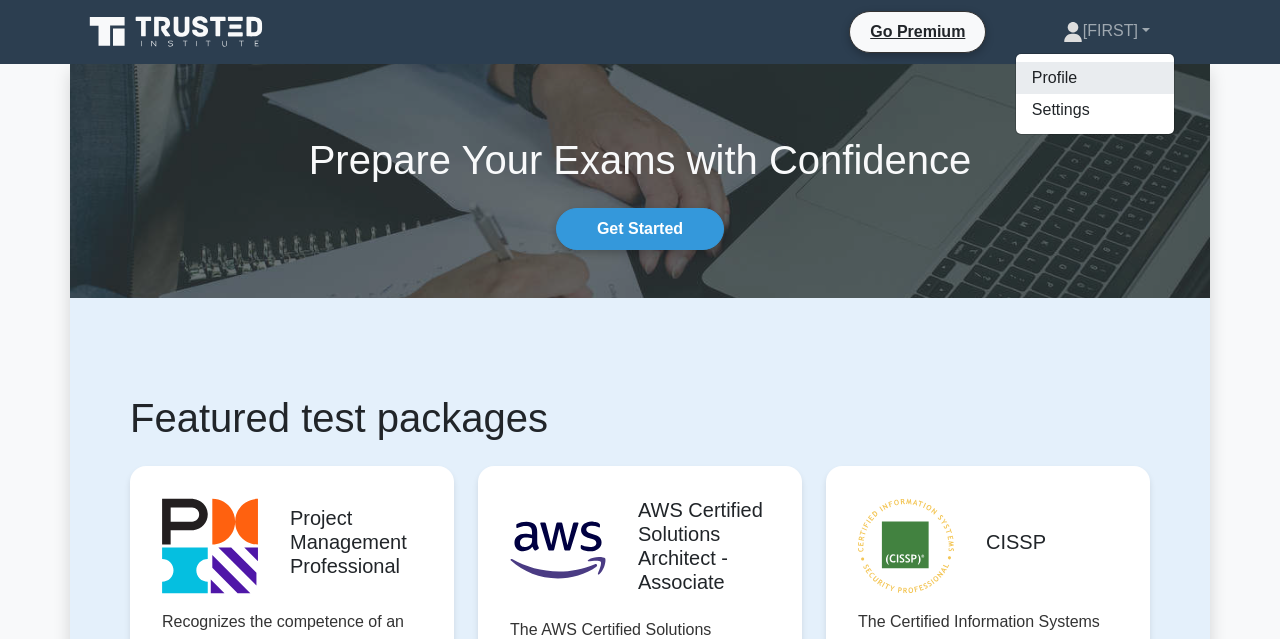 click on "Profile" at bounding box center (1095, 78) 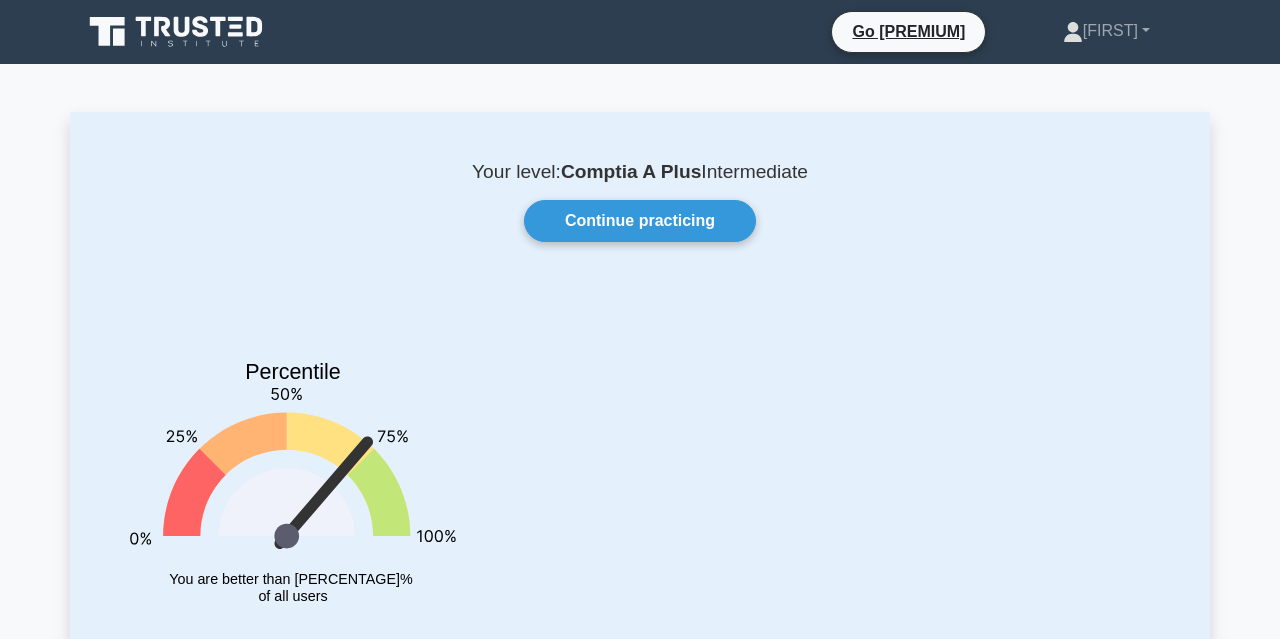 scroll, scrollTop: 0, scrollLeft: 0, axis: both 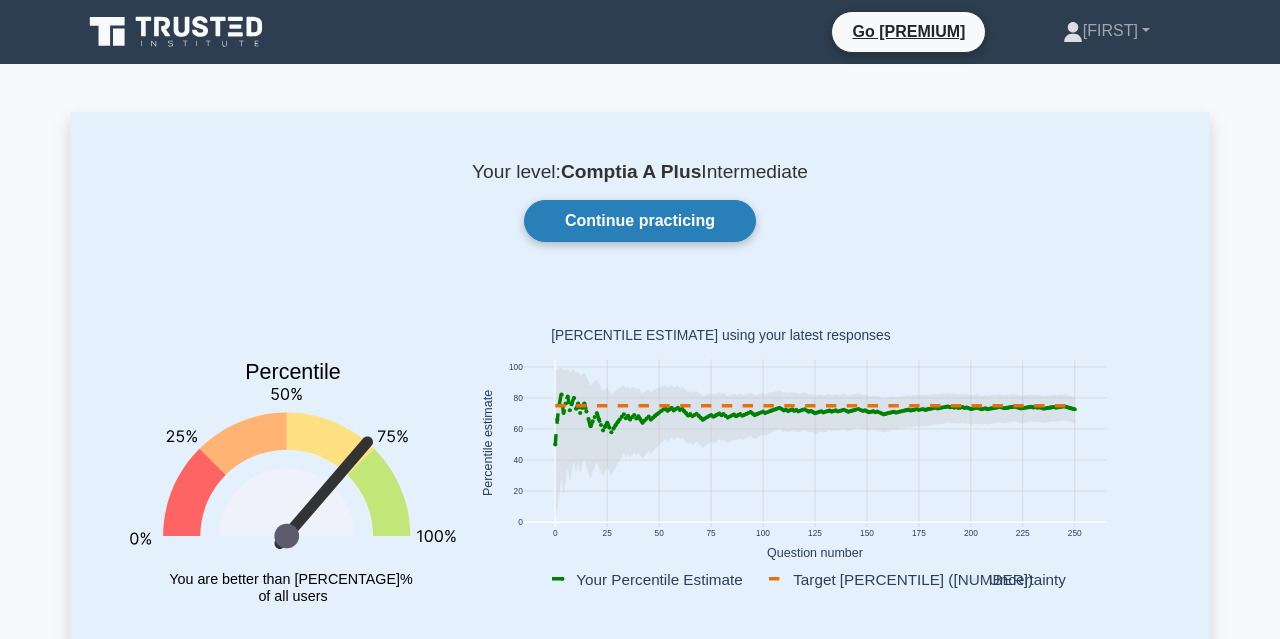 click on "Continue practicing" at bounding box center (640, 221) 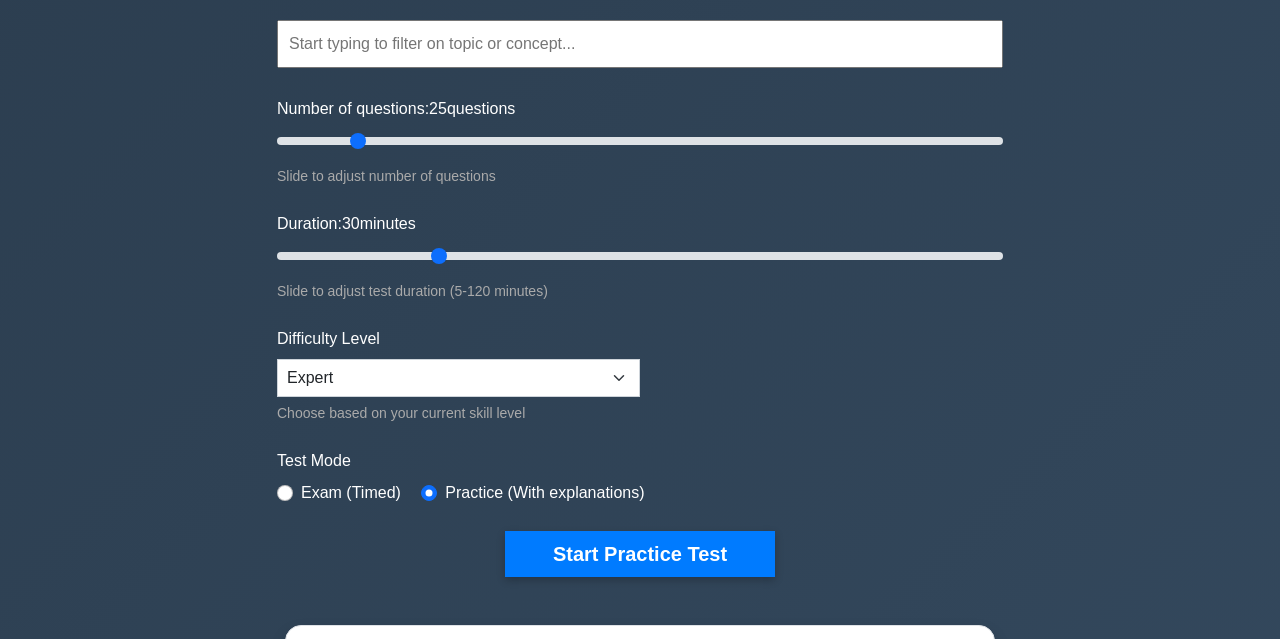 scroll, scrollTop: 408, scrollLeft: 0, axis: vertical 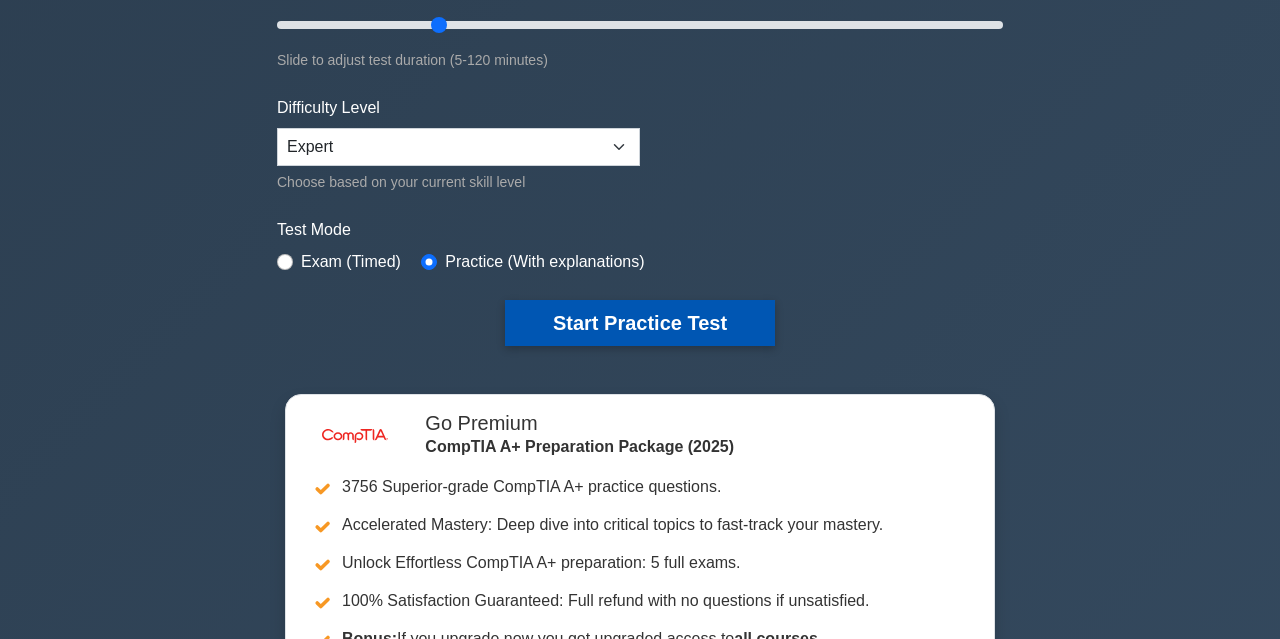 click on "Start Practice Test" at bounding box center (640, 323) 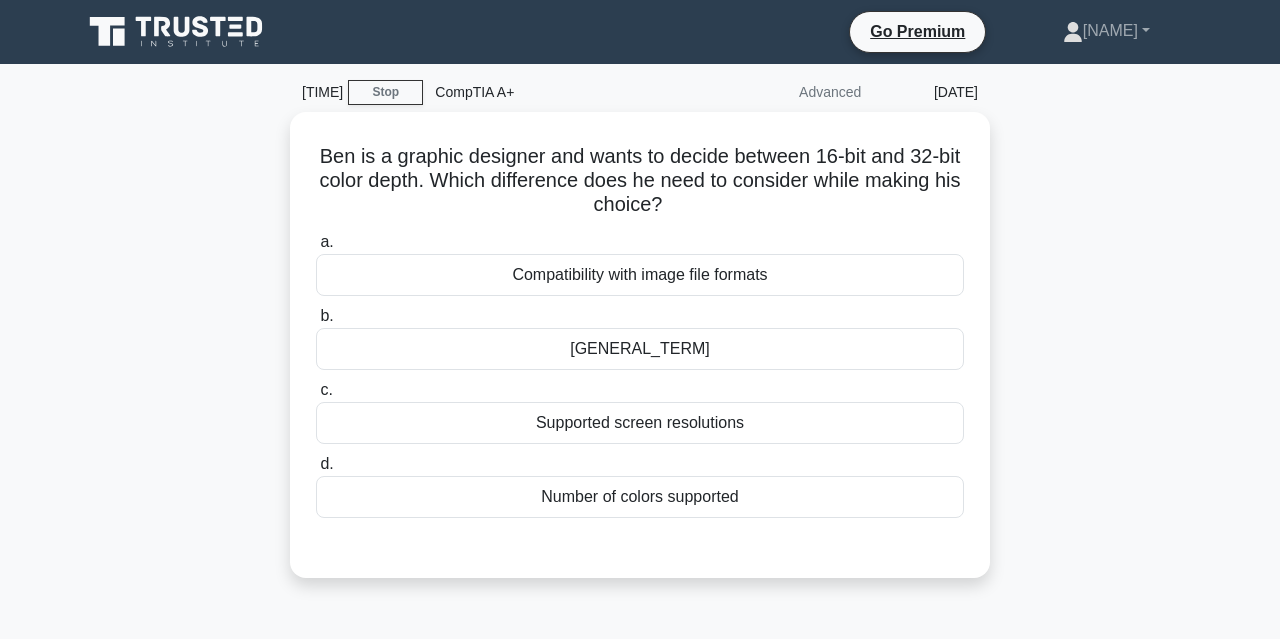 scroll, scrollTop: 0, scrollLeft: 0, axis: both 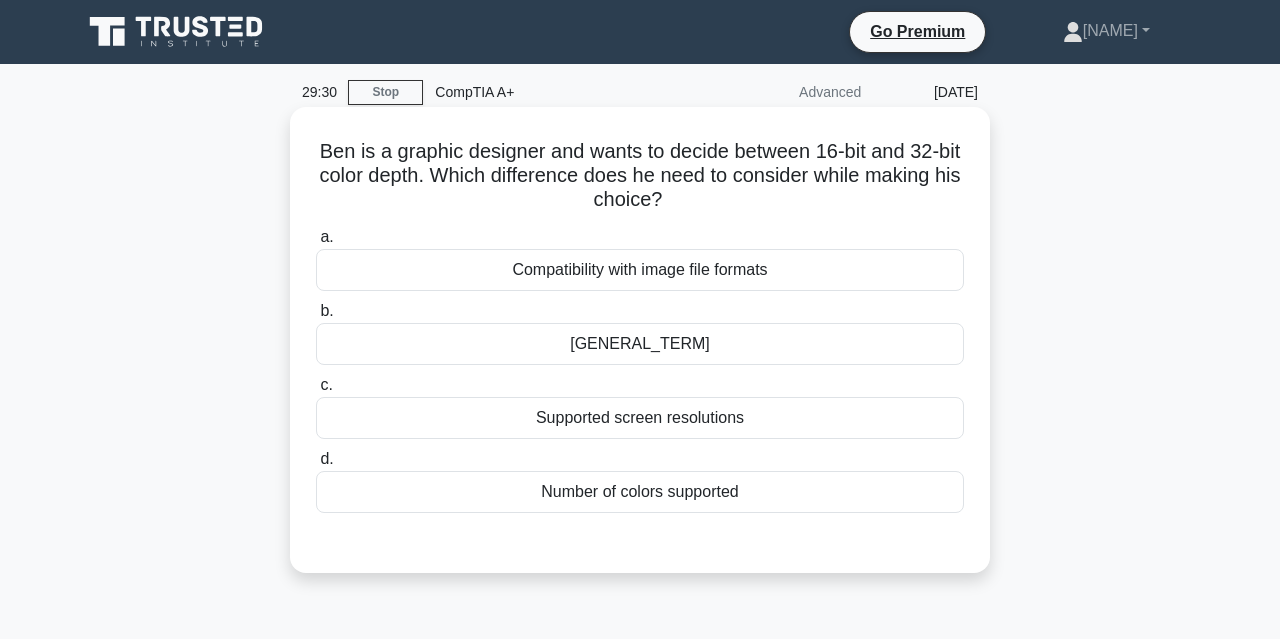 click on "Number of colors supported" at bounding box center (640, 492) 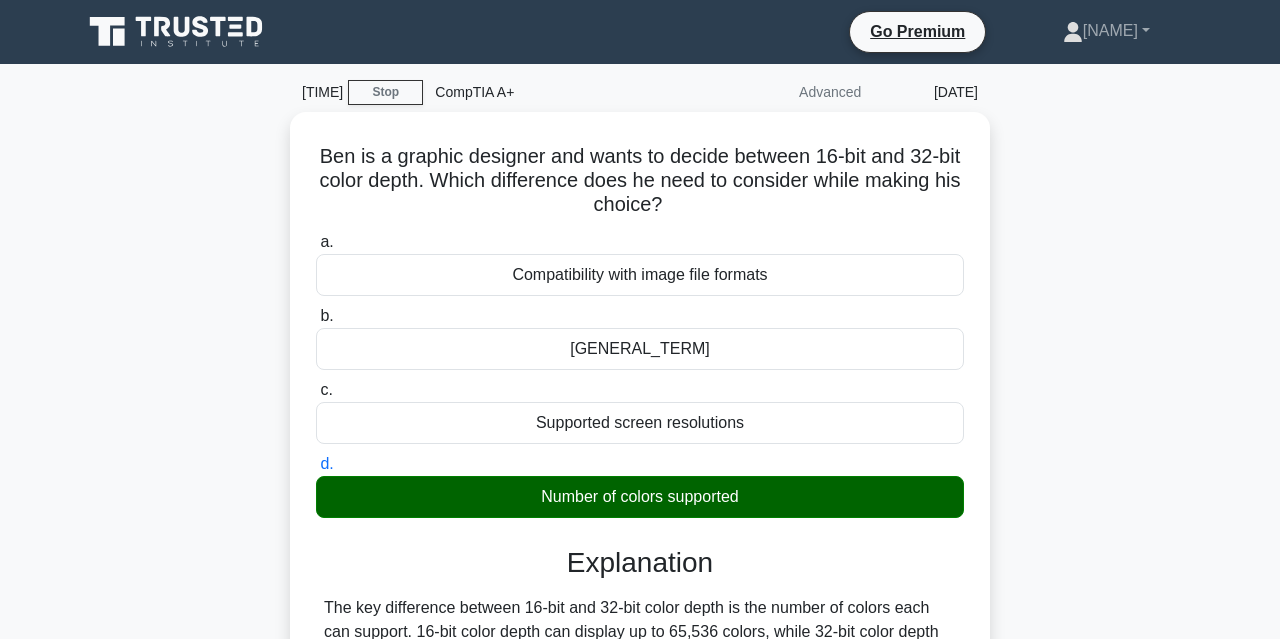 scroll, scrollTop: 441, scrollLeft: 0, axis: vertical 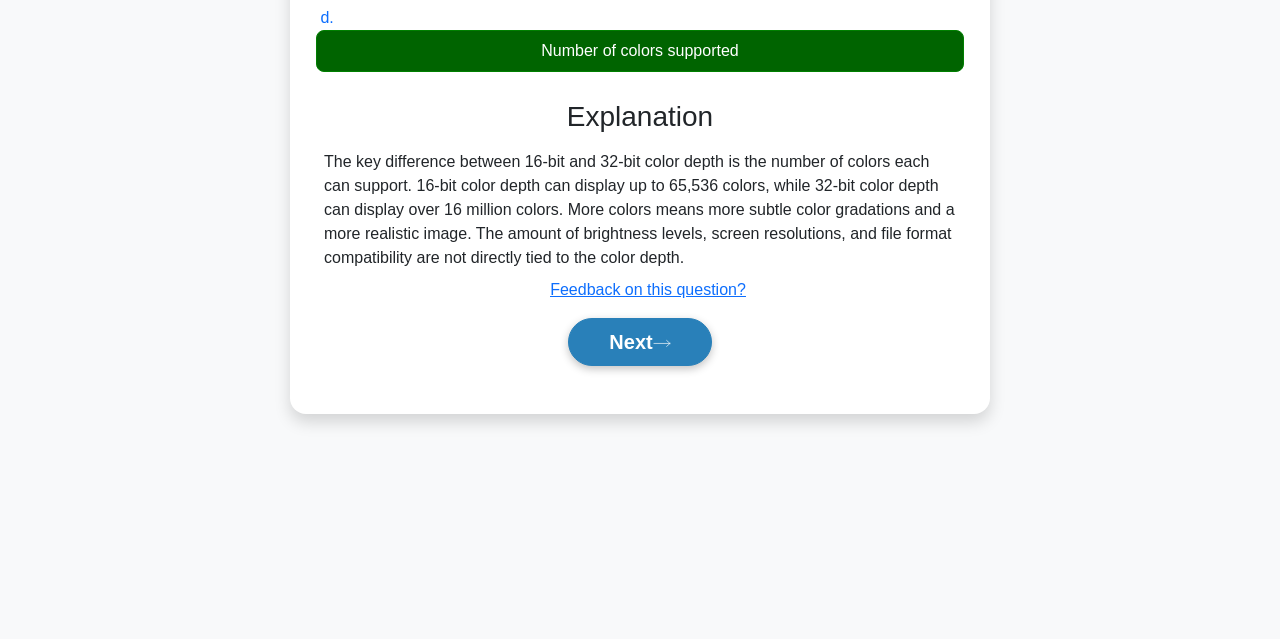 click on "Next" at bounding box center (639, 342) 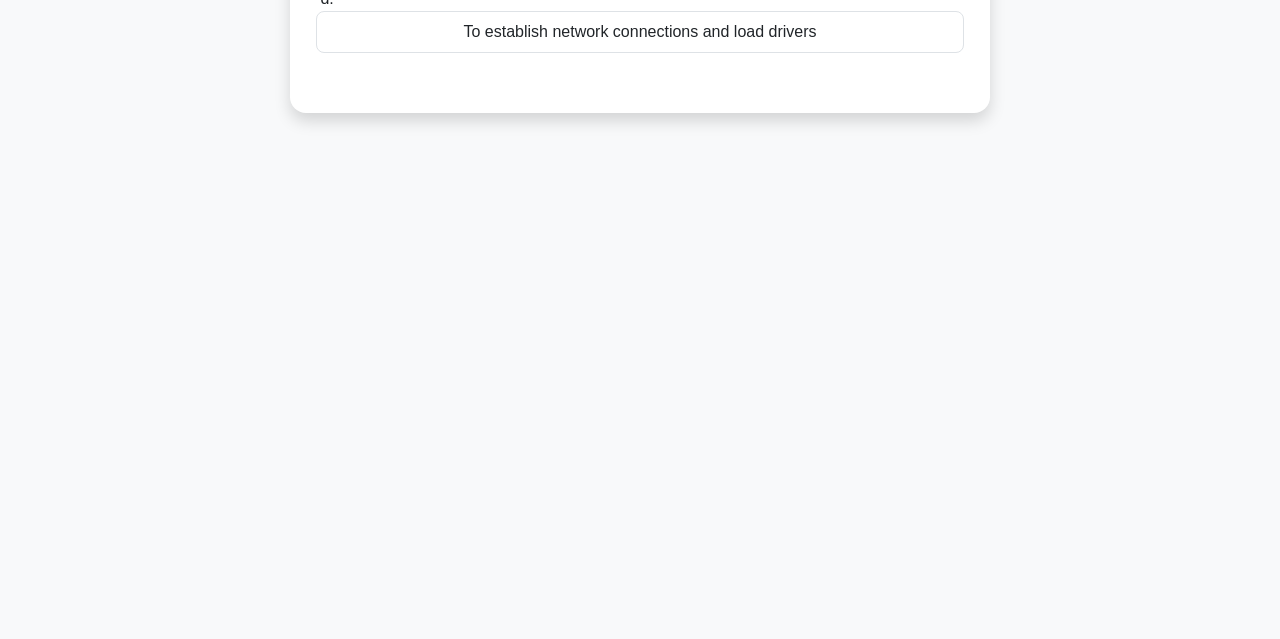 scroll, scrollTop: 0, scrollLeft: 0, axis: both 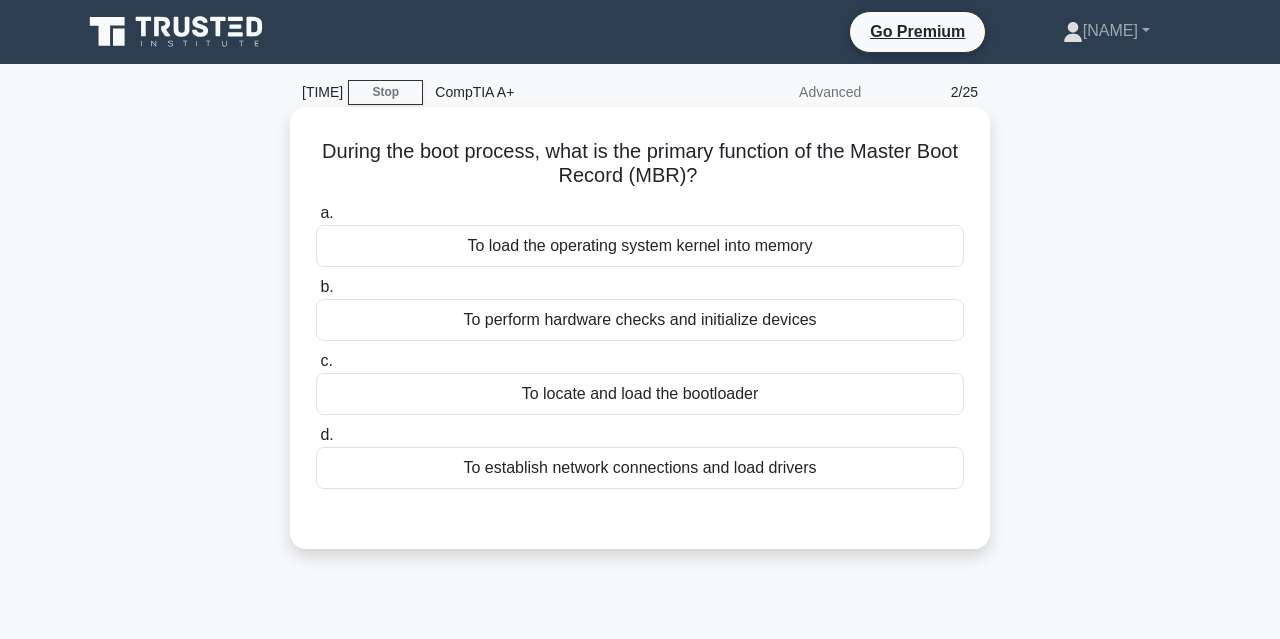 click on "To locate and load the bootloader" at bounding box center [640, 394] 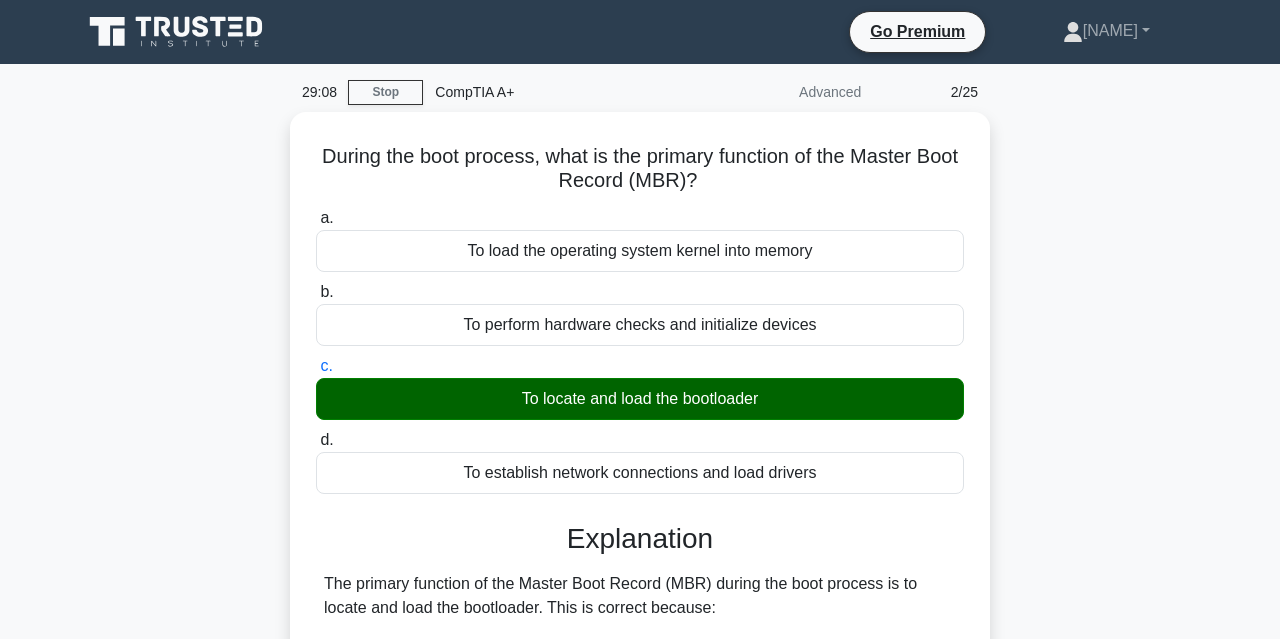 scroll, scrollTop: 591, scrollLeft: 0, axis: vertical 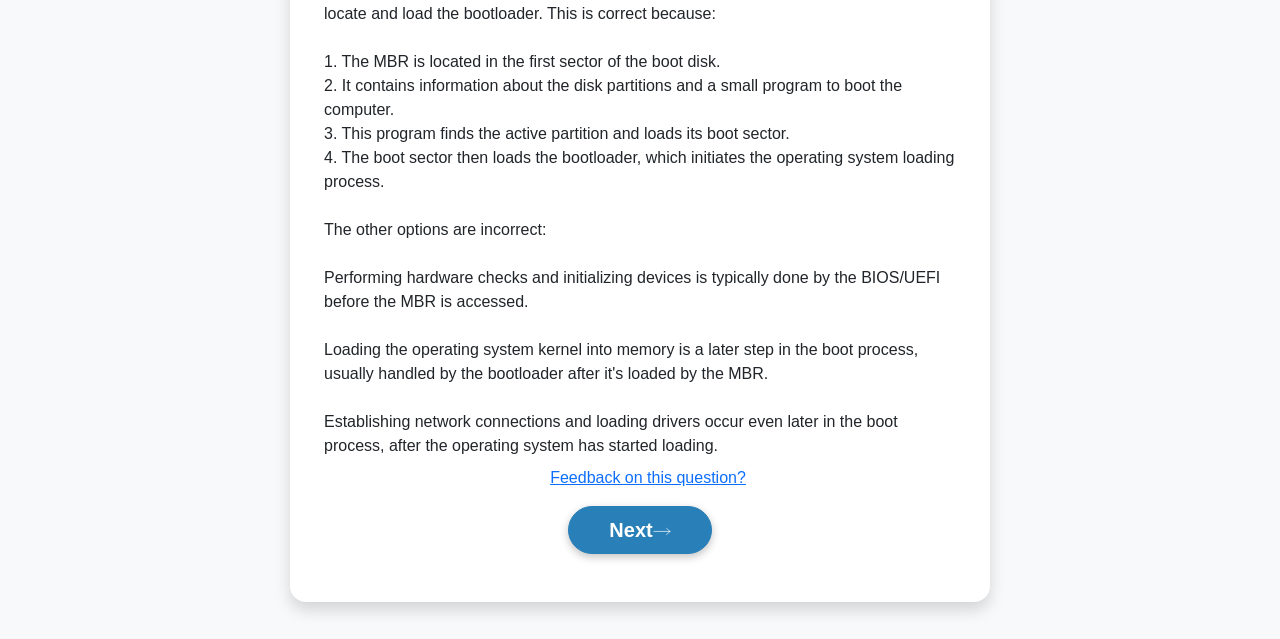 click on "Next" at bounding box center [639, 530] 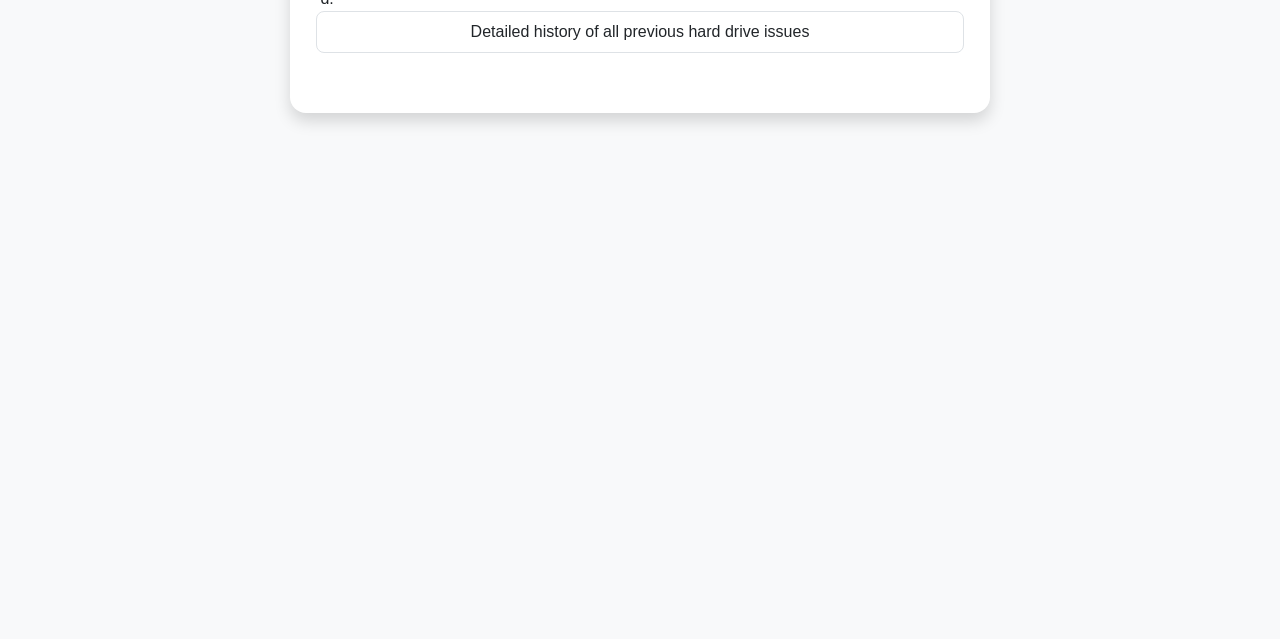 scroll, scrollTop: 0, scrollLeft: 0, axis: both 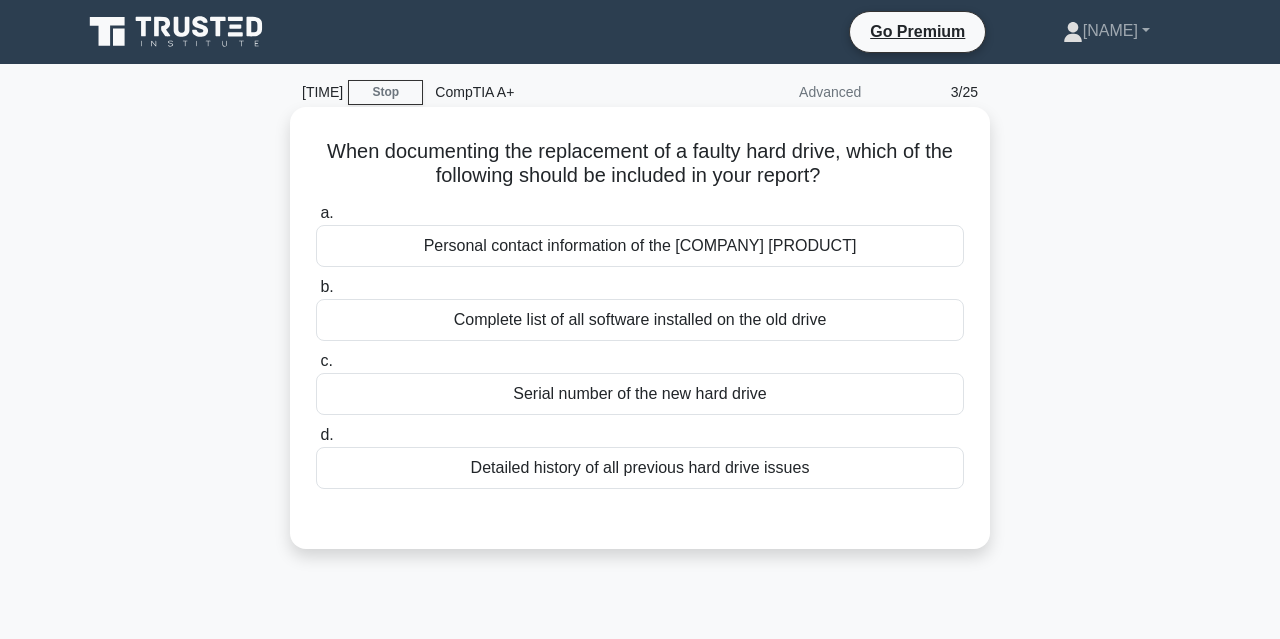 click on "Serial number of the new hard drive" at bounding box center (640, 394) 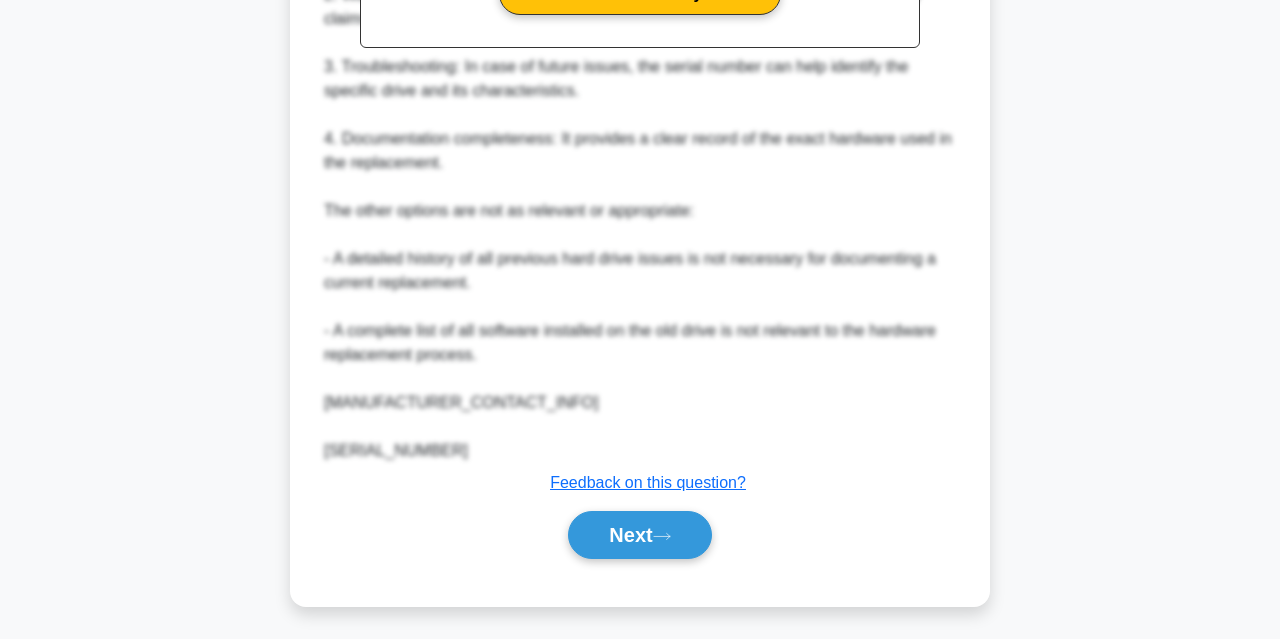 scroll, scrollTop: 807, scrollLeft: 0, axis: vertical 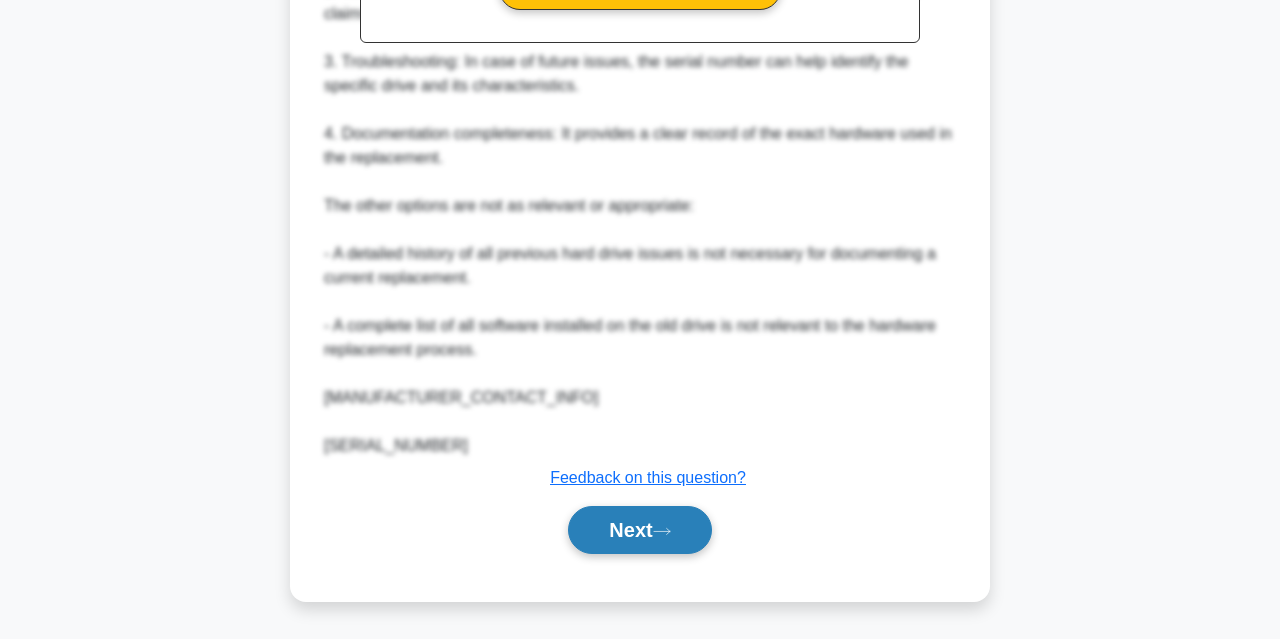 click on "Next" at bounding box center (639, 530) 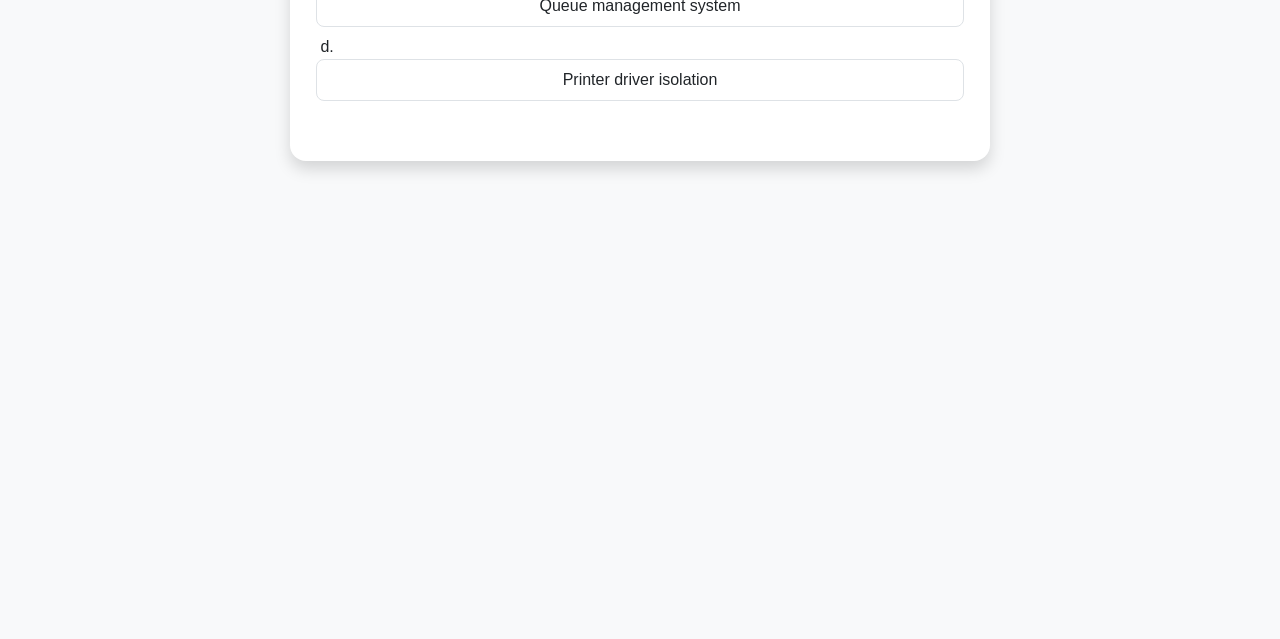 scroll, scrollTop: 0, scrollLeft: 0, axis: both 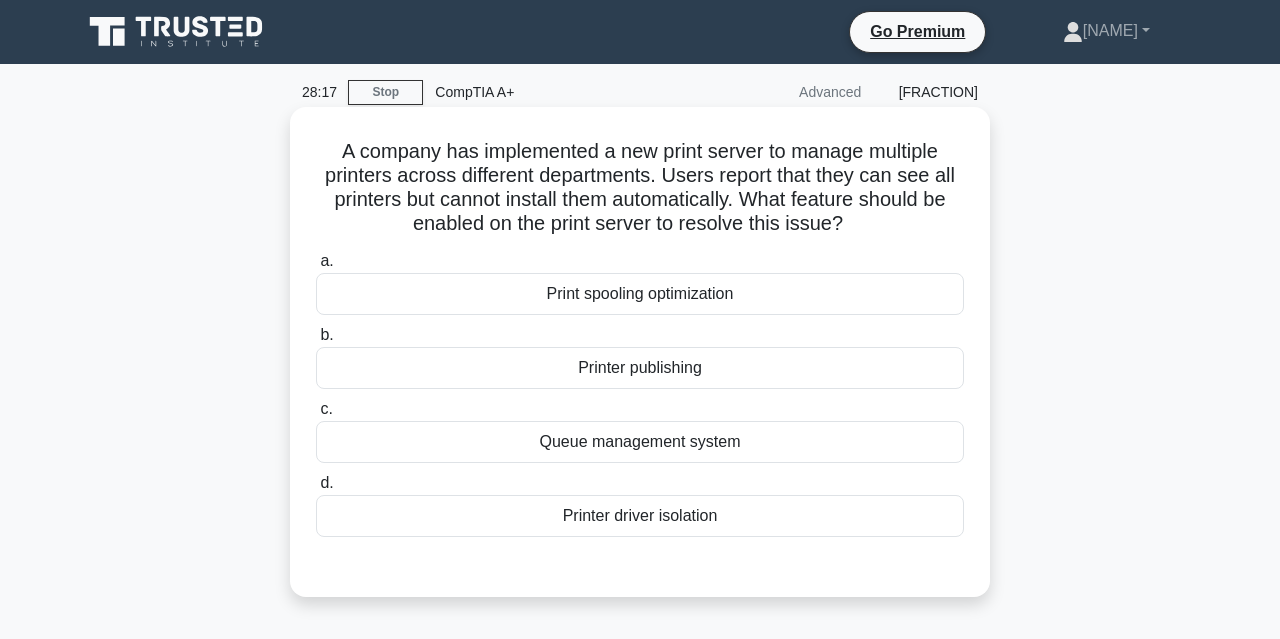 click on "Printer driver isolation" at bounding box center [640, 516] 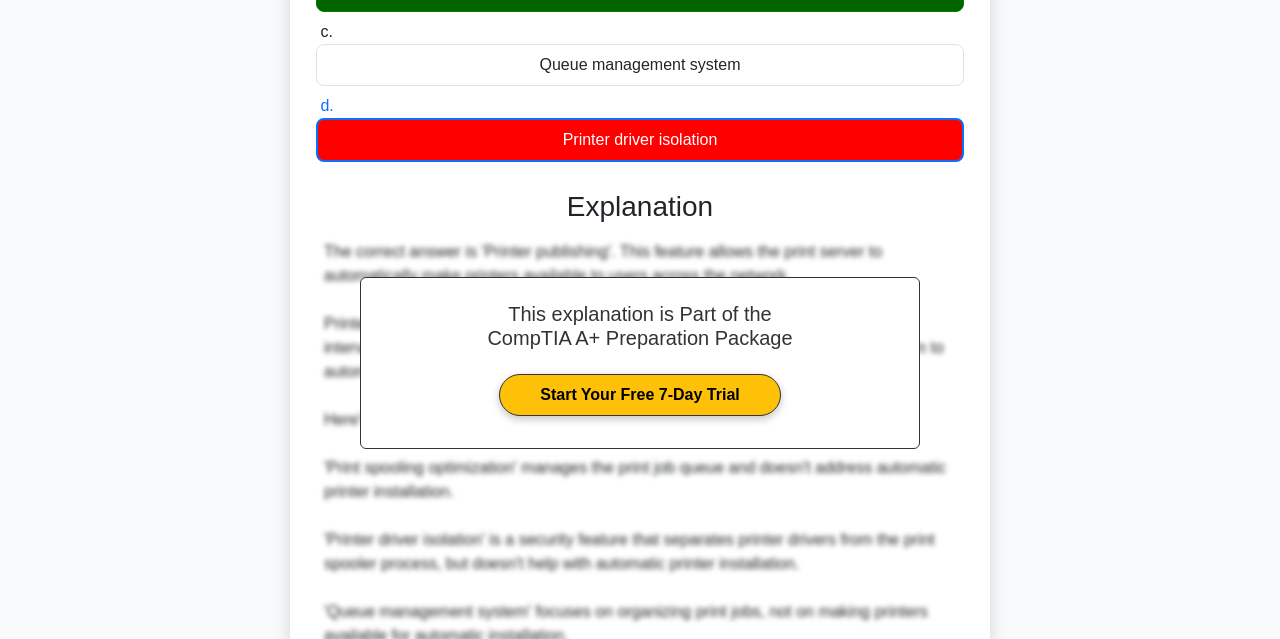 scroll, scrollTop: 612, scrollLeft: 0, axis: vertical 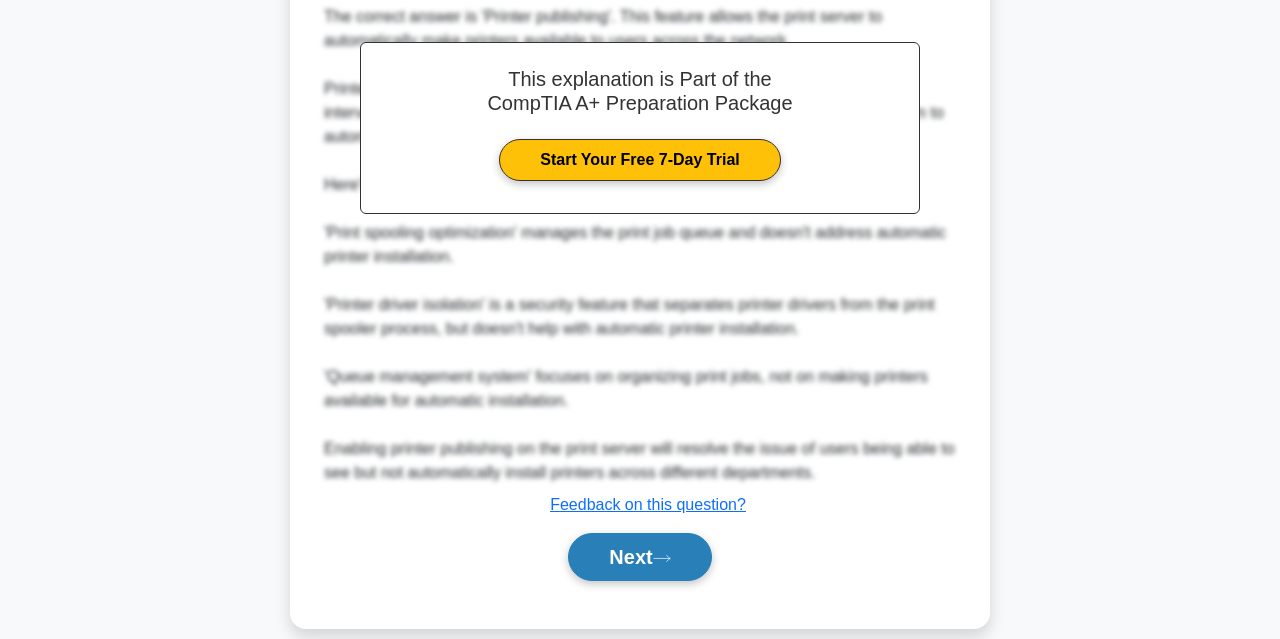 click on "Next" at bounding box center [639, 557] 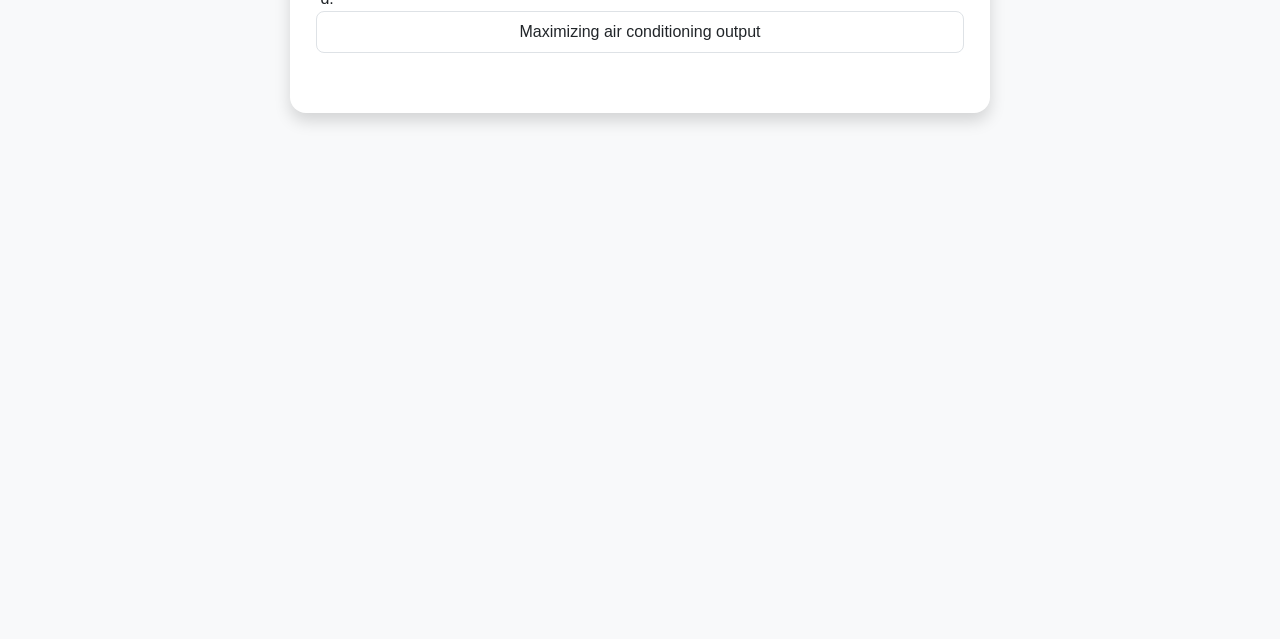 scroll, scrollTop: 0, scrollLeft: 0, axis: both 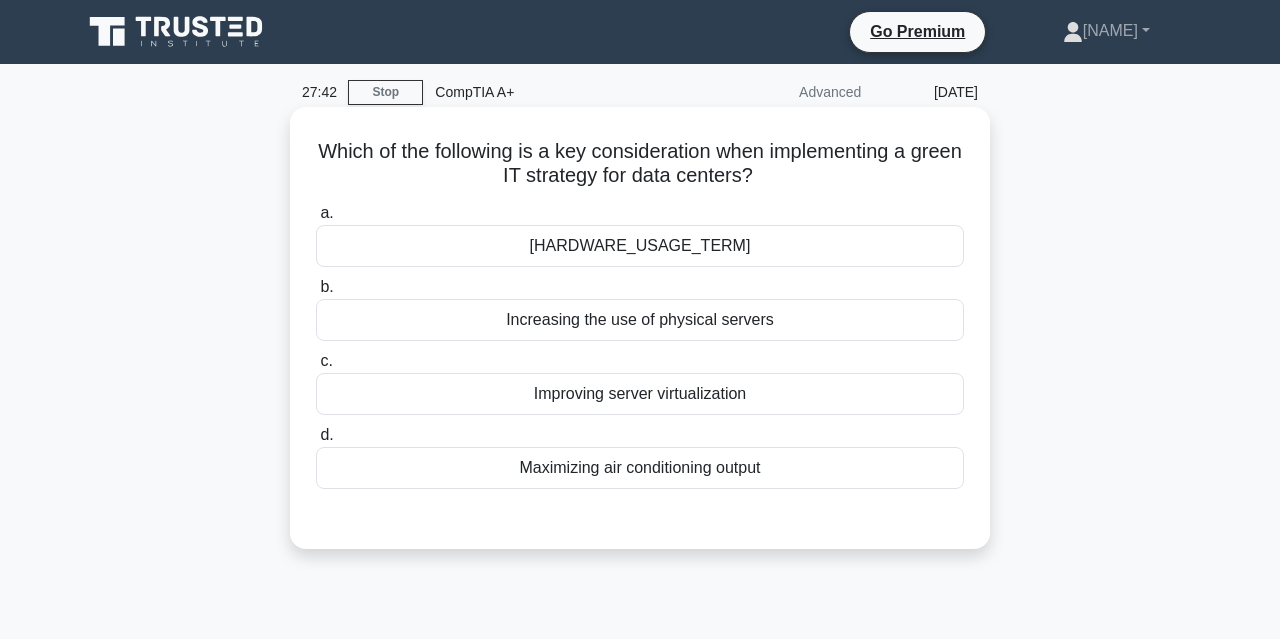 click on "Improving server virtualization" at bounding box center (640, 394) 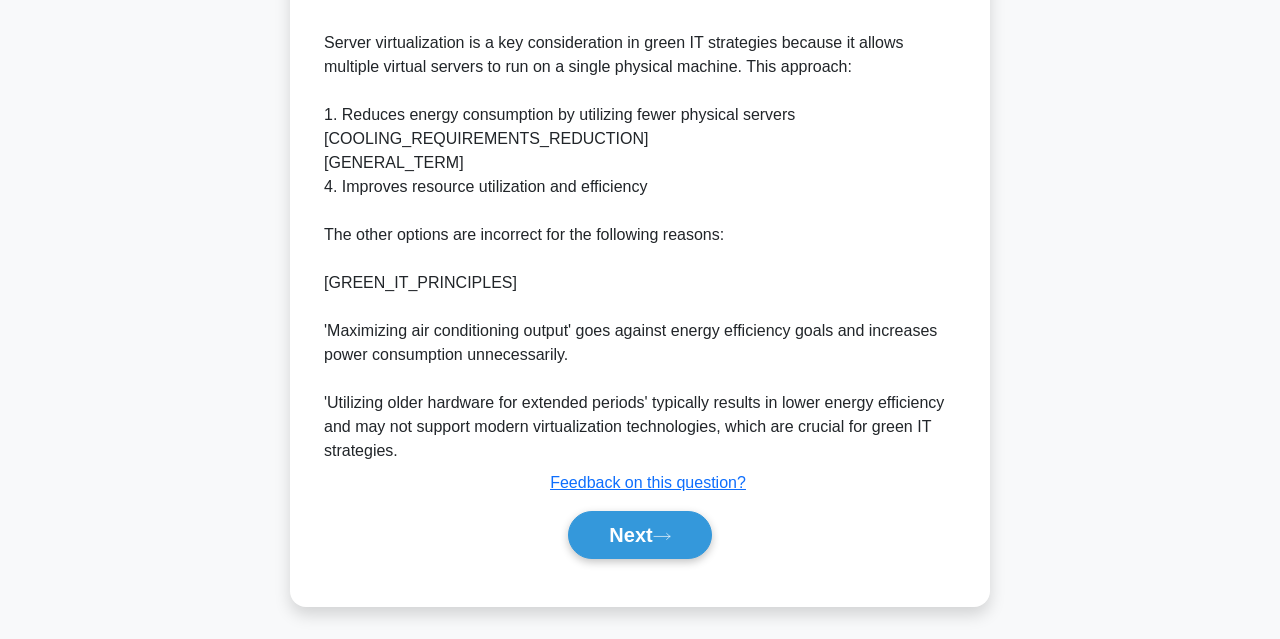 scroll, scrollTop: 639, scrollLeft: 0, axis: vertical 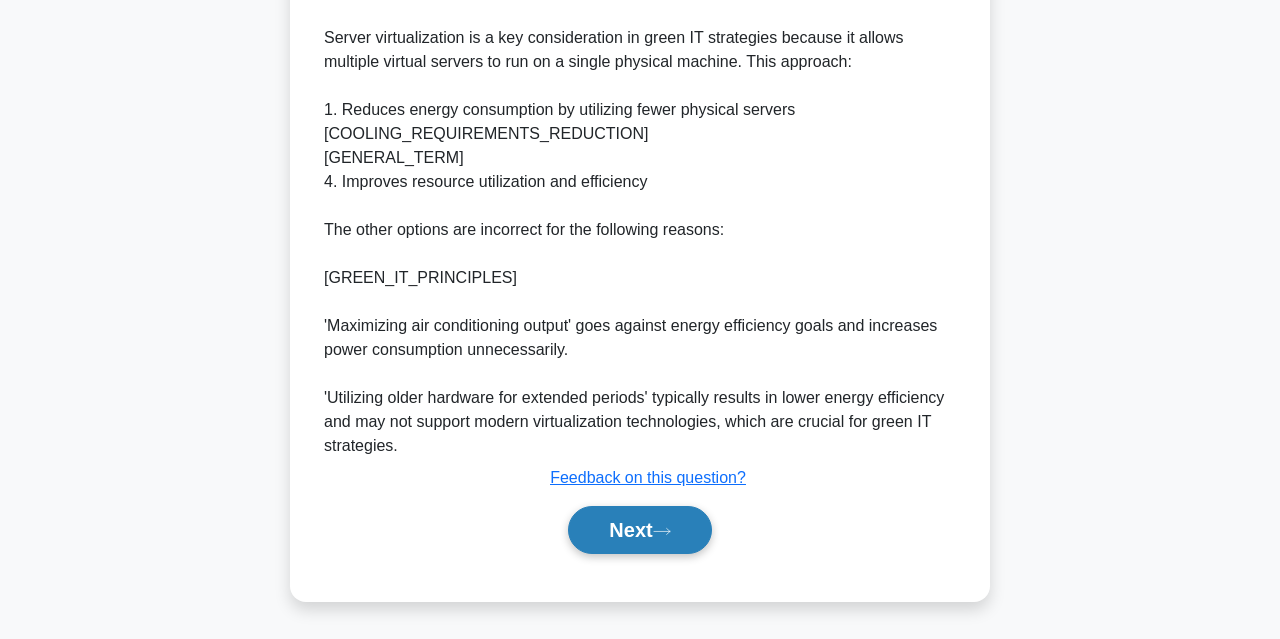 click on "Next" at bounding box center (639, 530) 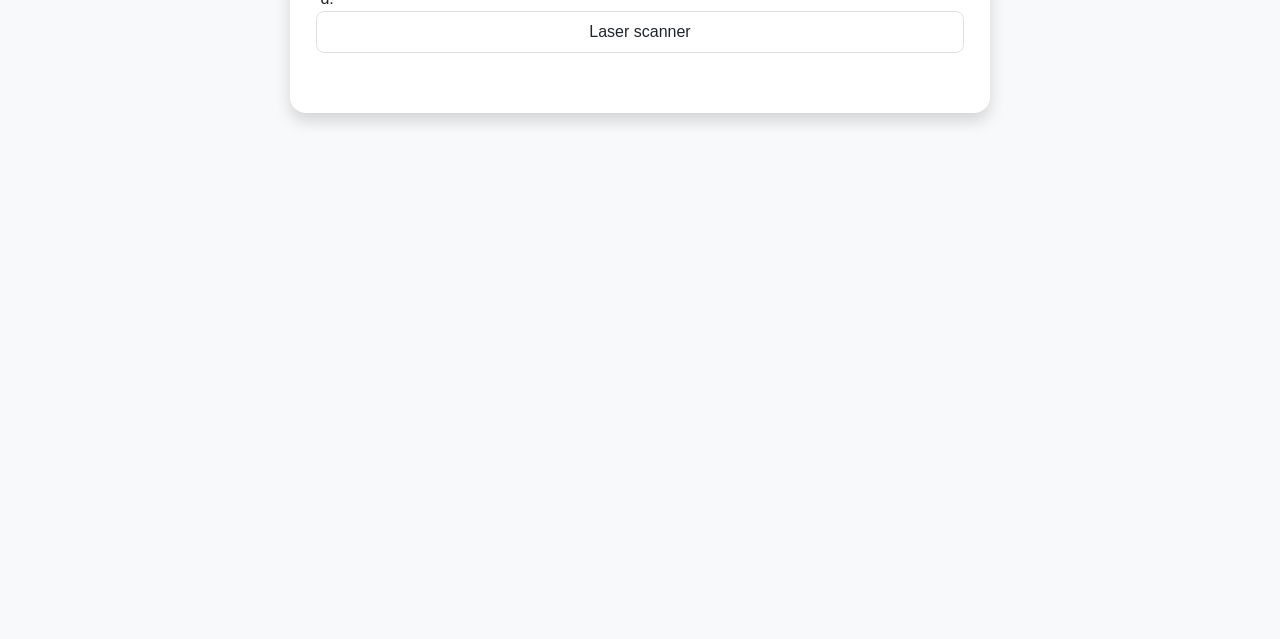 scroll, scrollTop: 0, scrollLeft: 0, axis: both 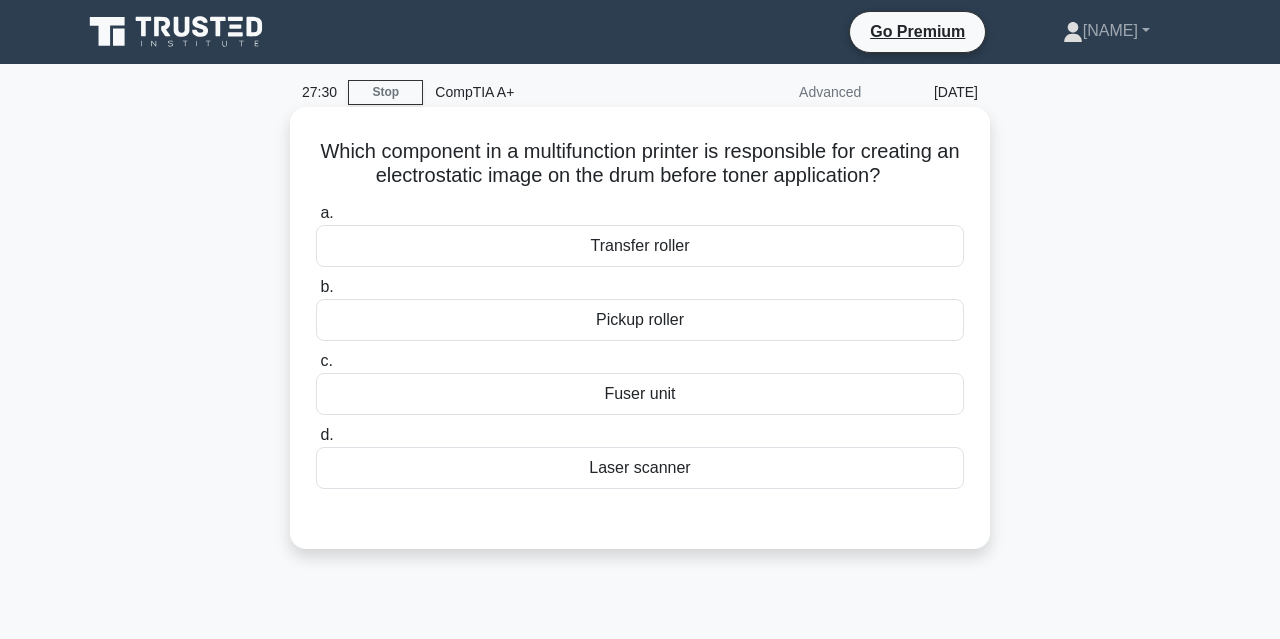 click on "Laser scanner" at bounding box center (640, 468) 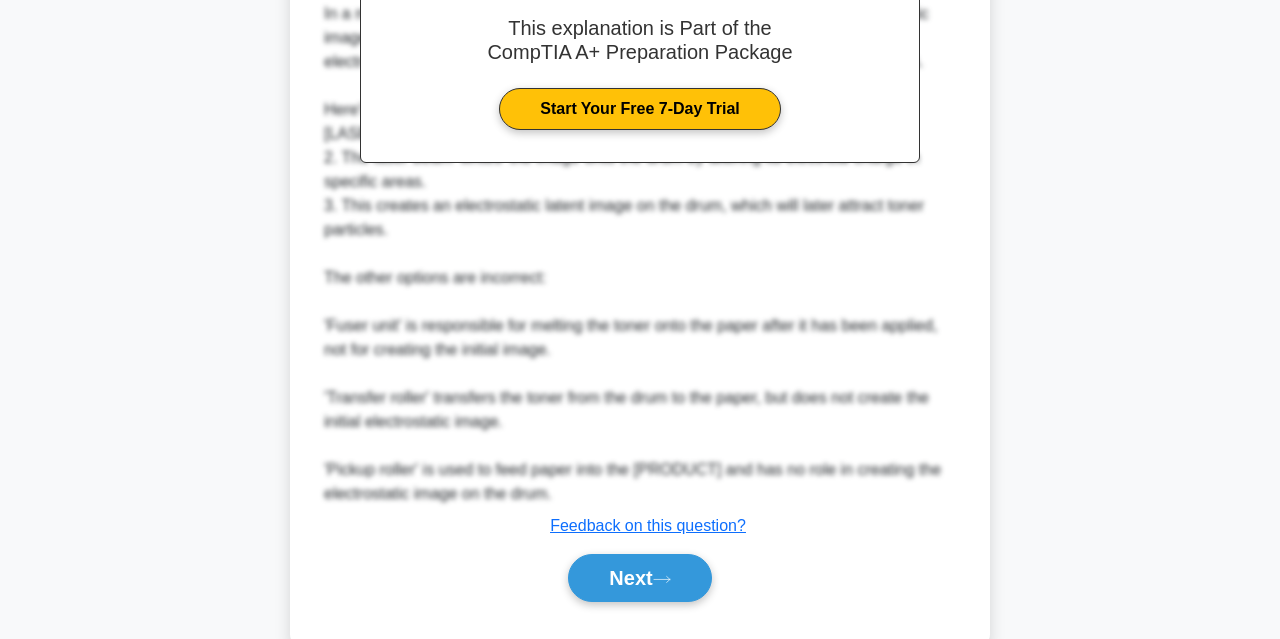 scroll, scrollTop: 663, scrollLeft: 0, axis: vertical 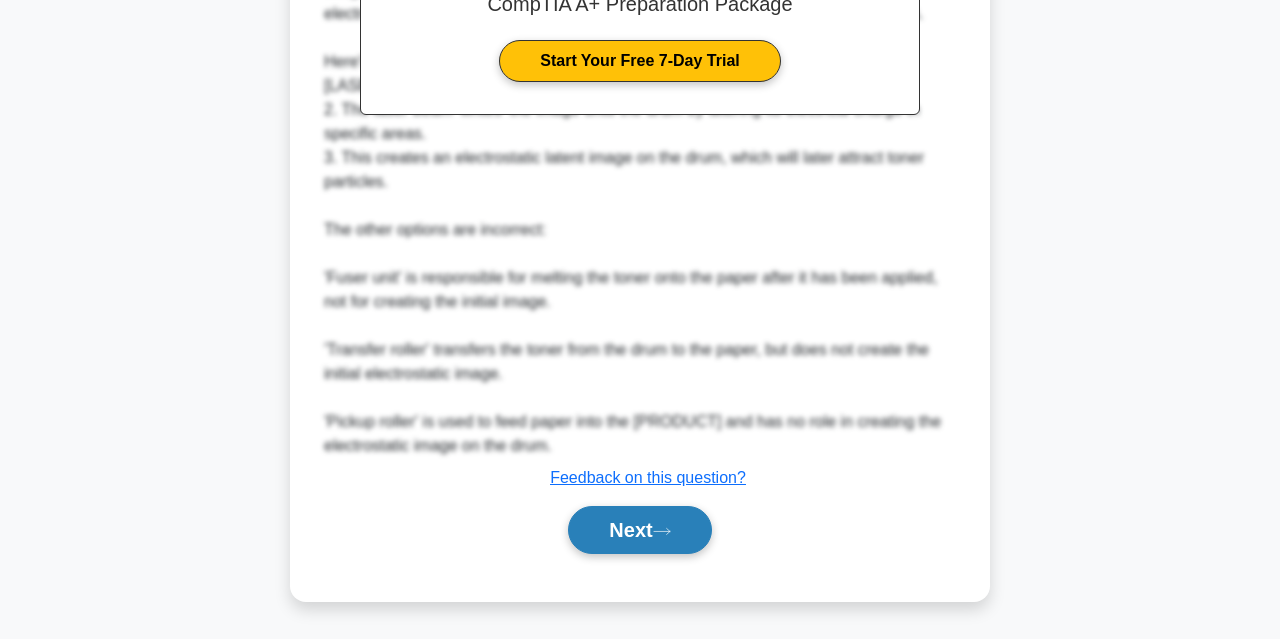 click on "Next" at bounding box center (639, 530) 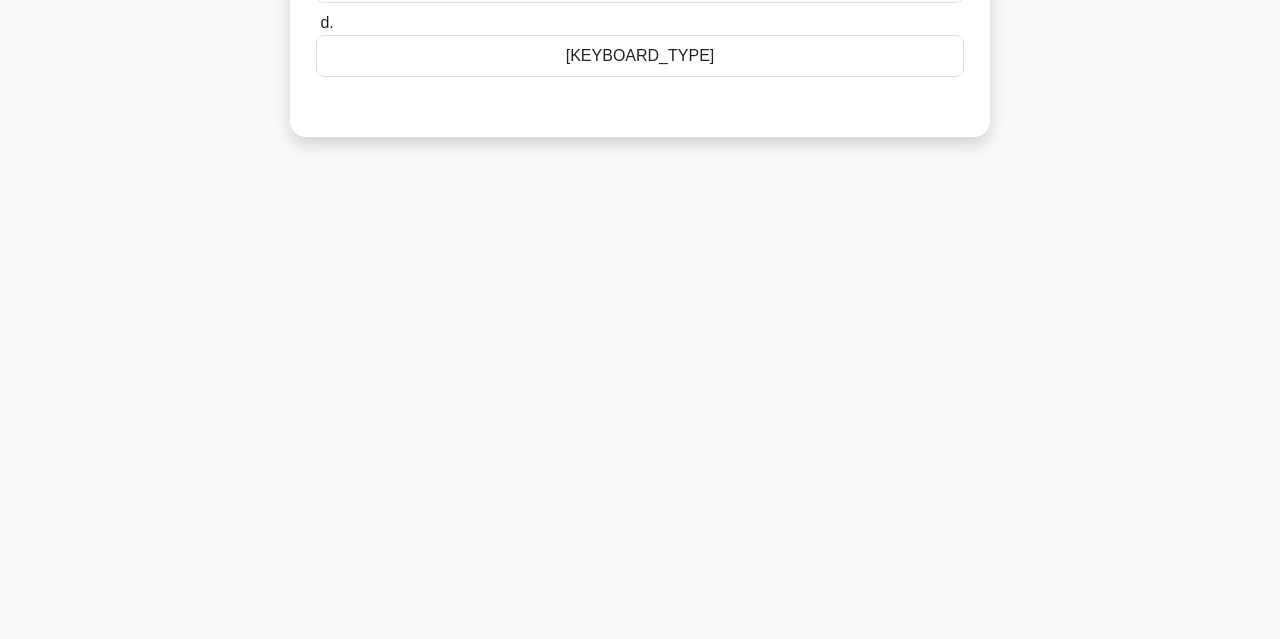 scroll, scrollTop: 0, scrollLeft: 0, axis: both 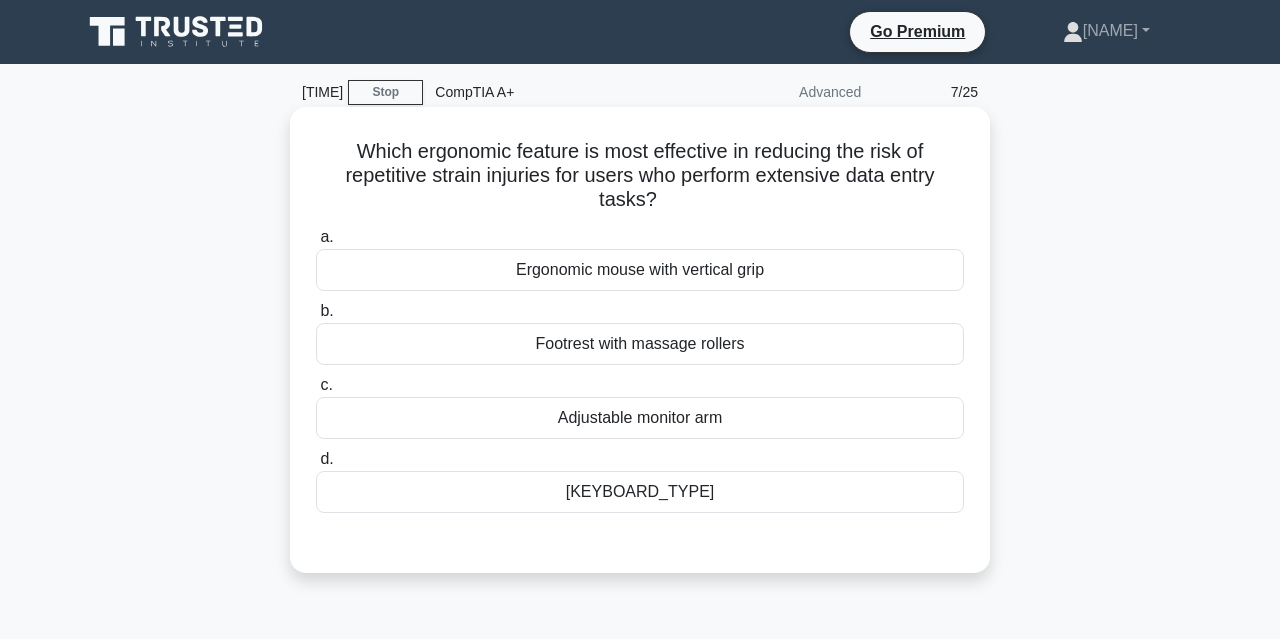 click on "[KEYBOARD_TYPE]" at bounding box center (640, 492) 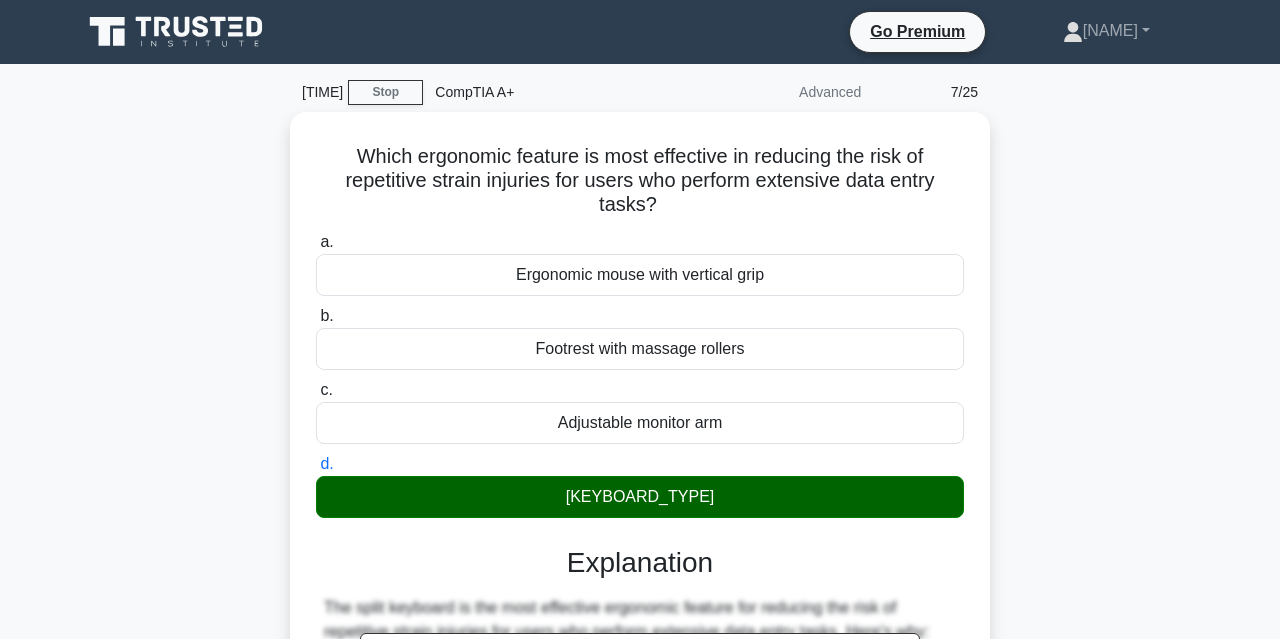 scroll, scrollTop: 663, scrollLeft: 0, axis: vertical 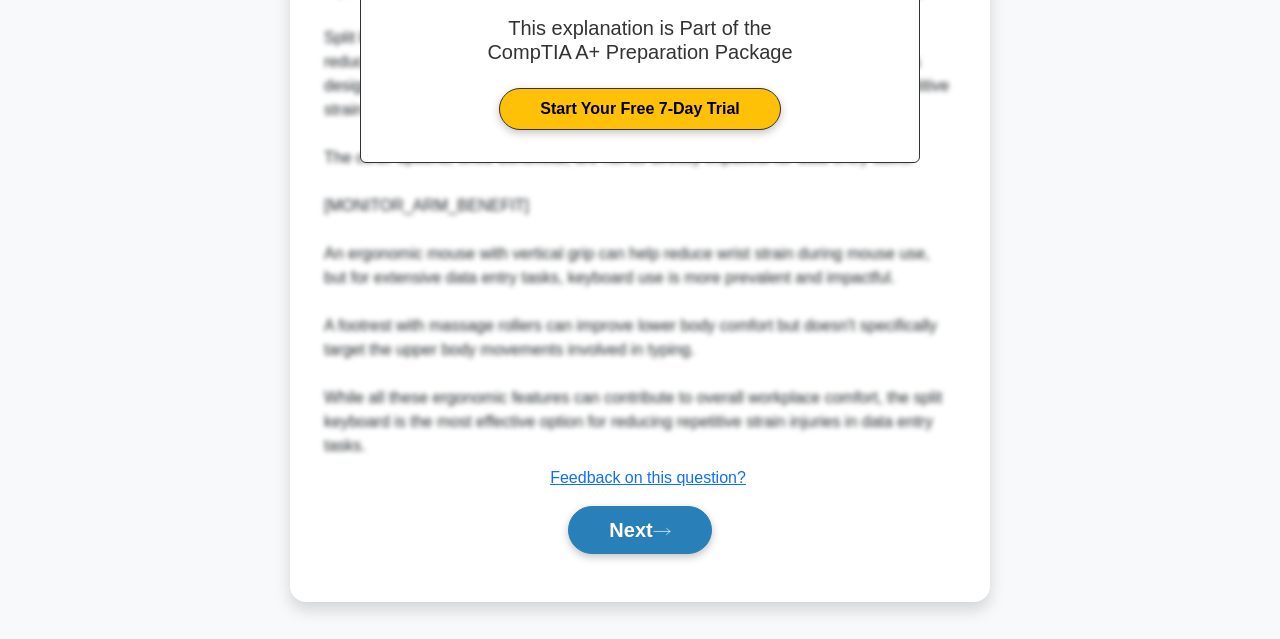 click on "Next" at bounding box center (639, 530) 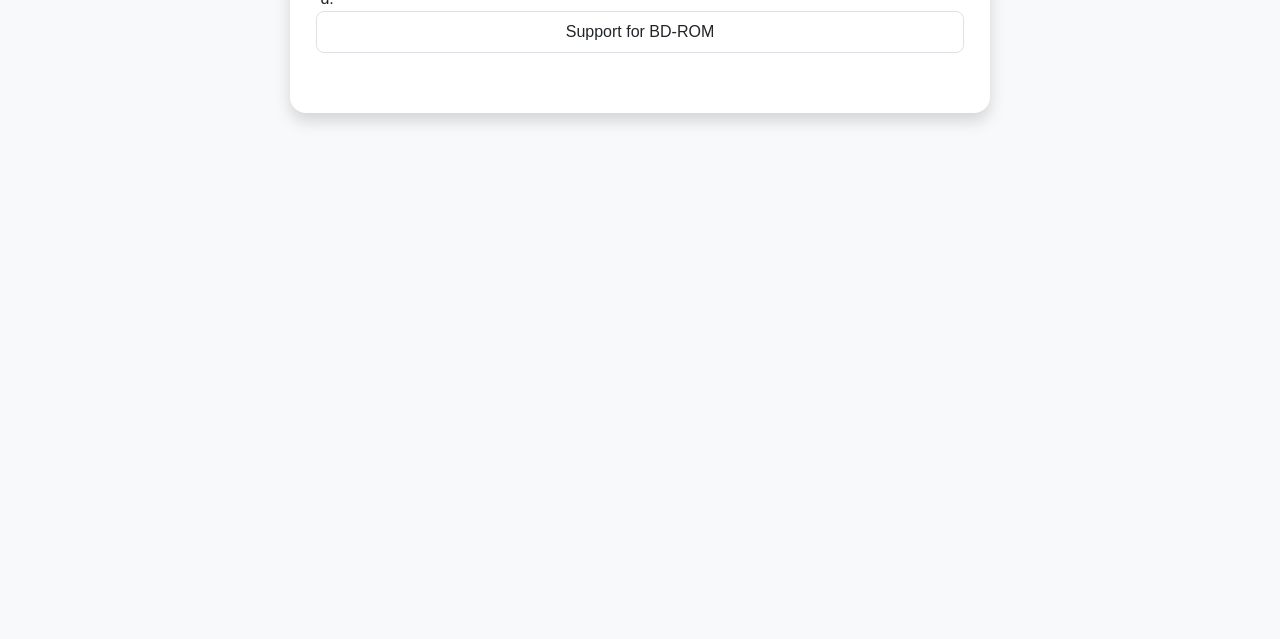 scroll, scrollTop: 0, scrollLeft: 0, axis: both 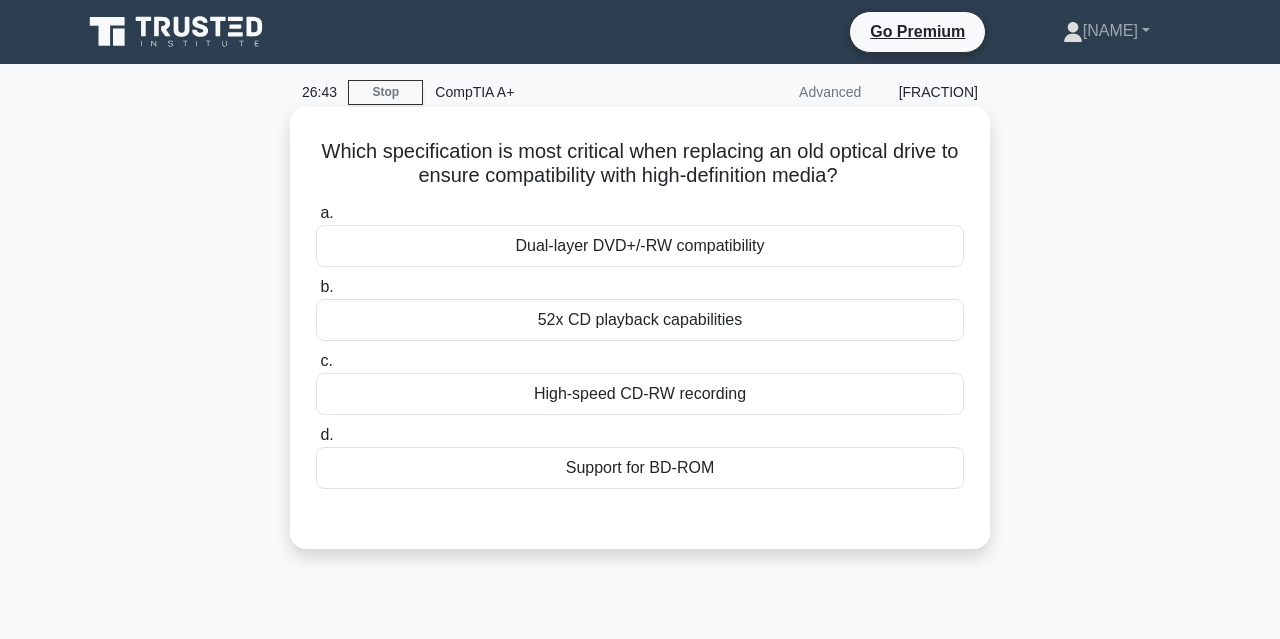 click on "Support for BD-ROM" at bounding box center [640, 468] 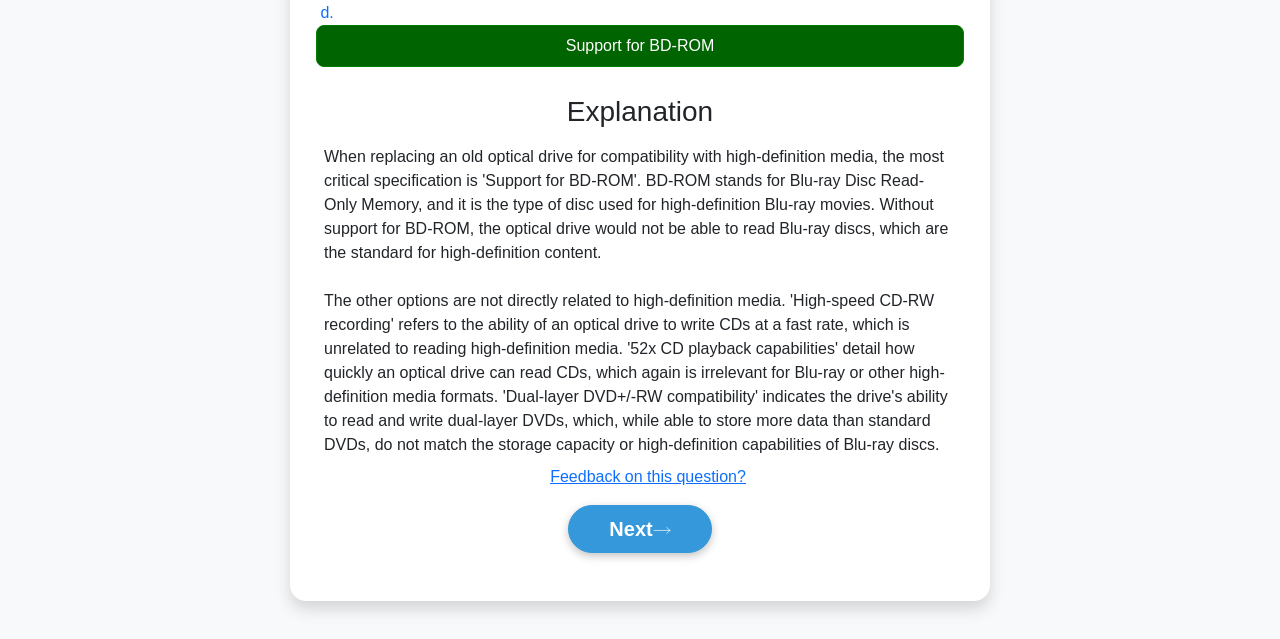 scroll, scrollTop: 447, scrollLeft: 0, axis: vertical 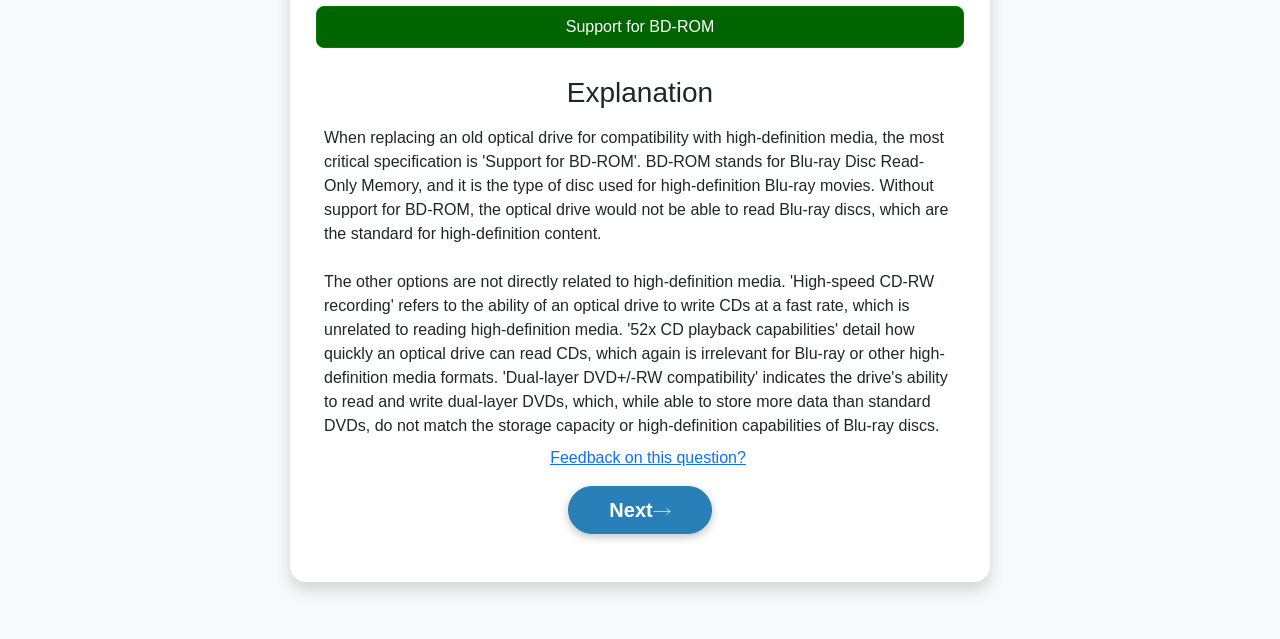 click on "Next" at bounding box center (639, 510) 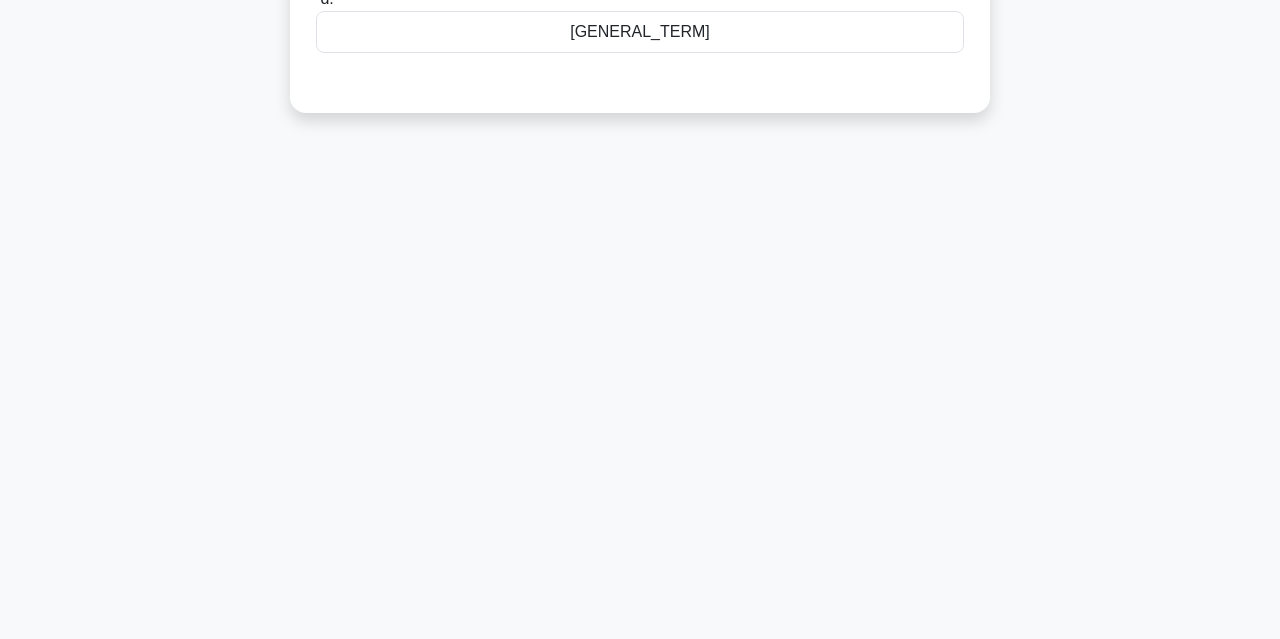 scroll, scrollTop: 0, scrollLeft: 0, axis: both 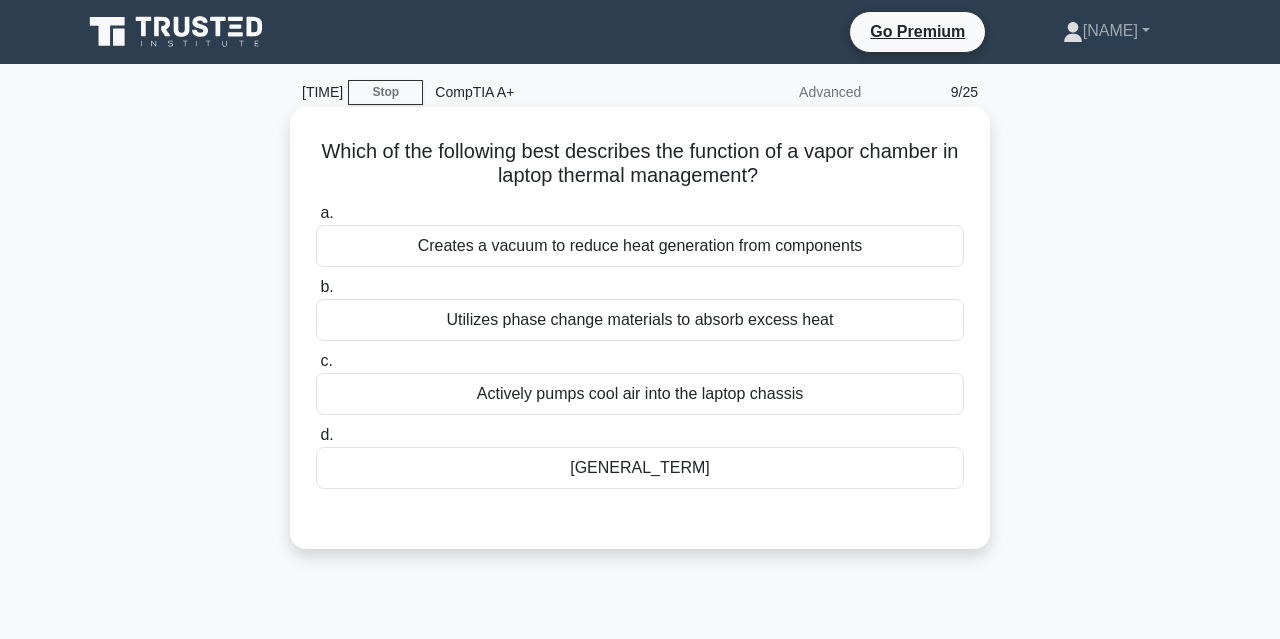 click on "[GENERAL_TERM]" at bounding box center (640, 468) 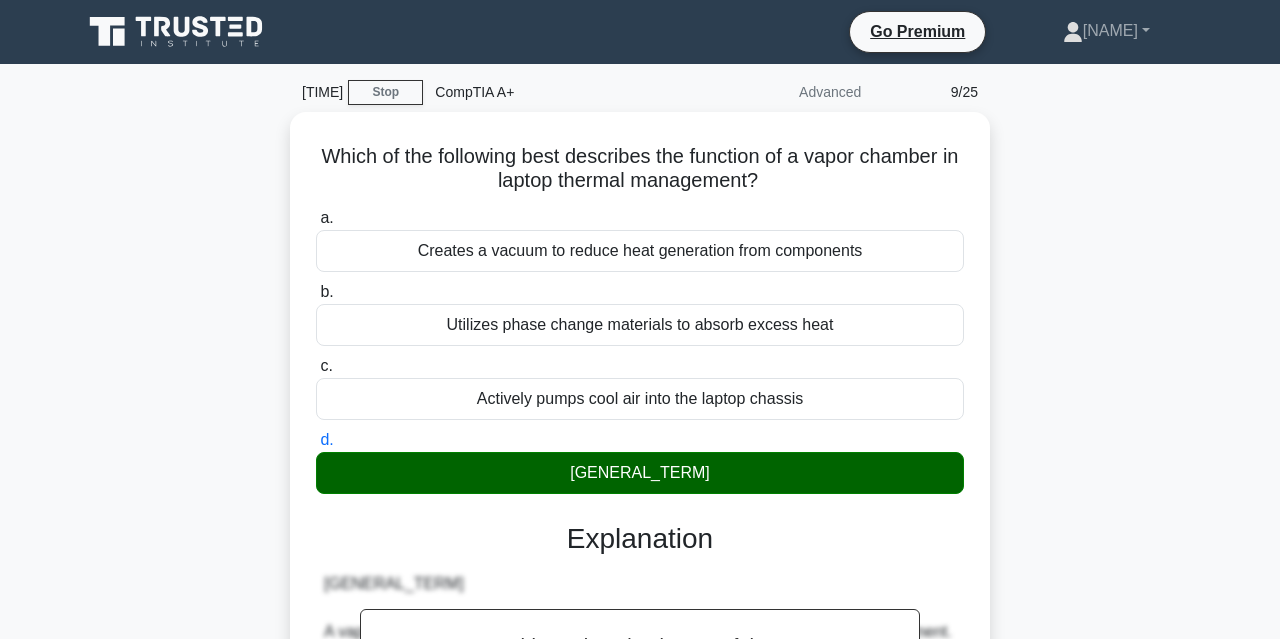 scroll, scrollTop: 879, scrollLeft: 0, axis: vertical 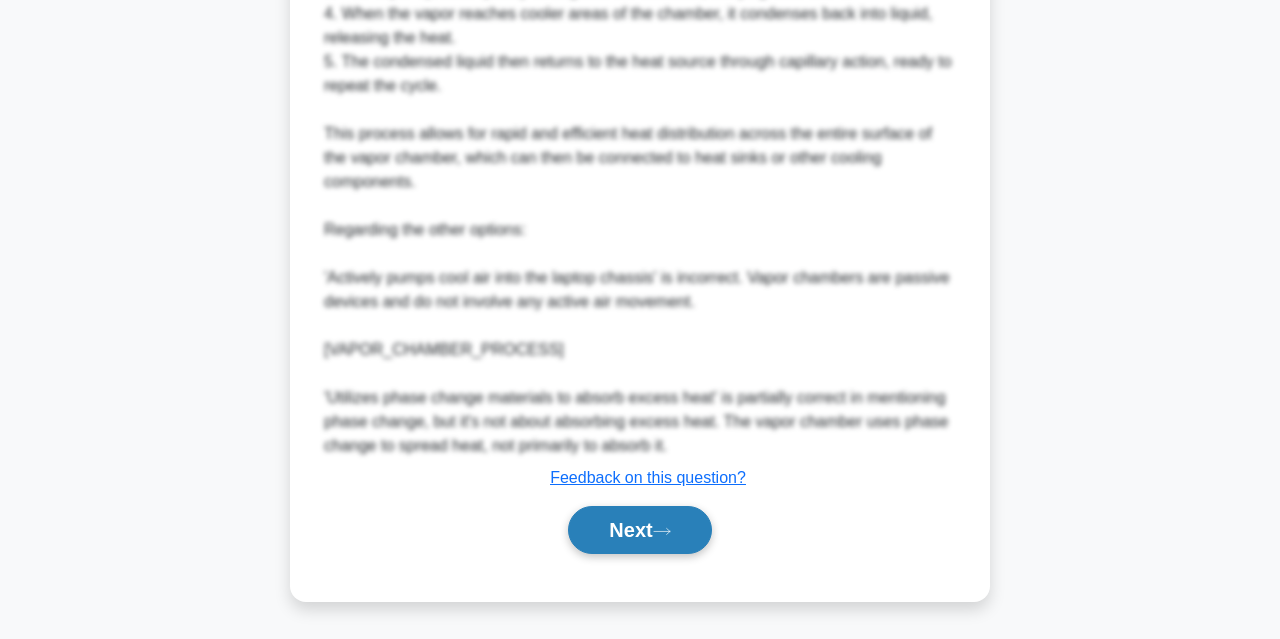 click on "Next" at bounding box center [639, 530] 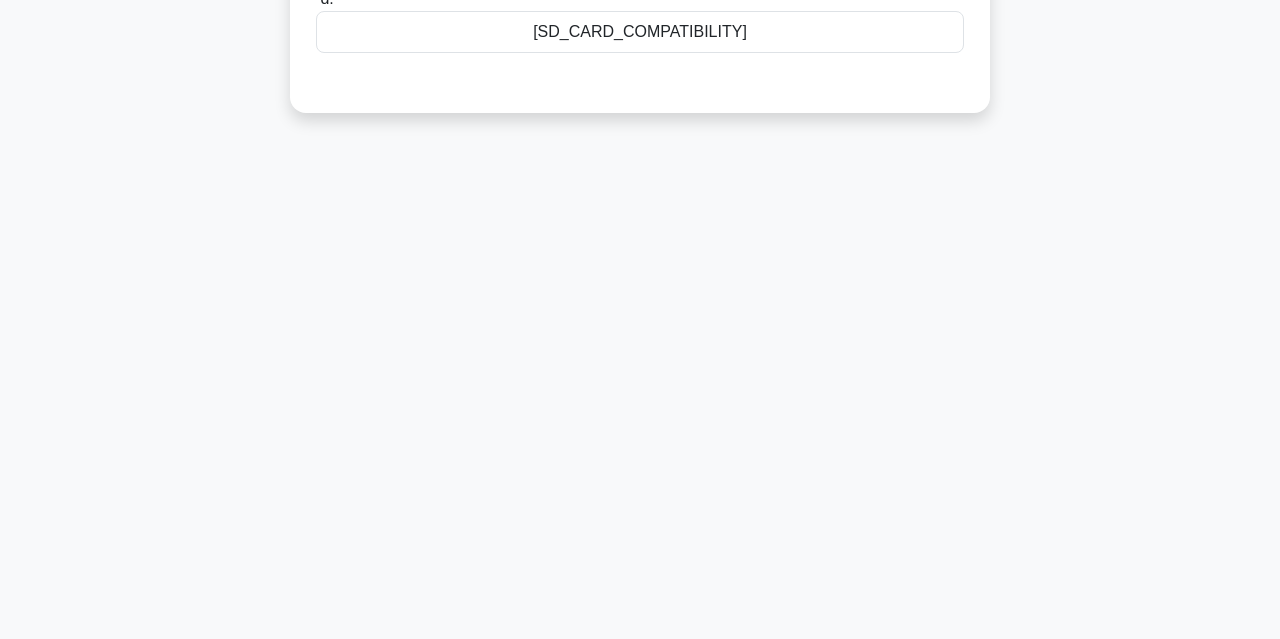 scroll, scrollTop: 0, scrollLeft: 0, axis: both 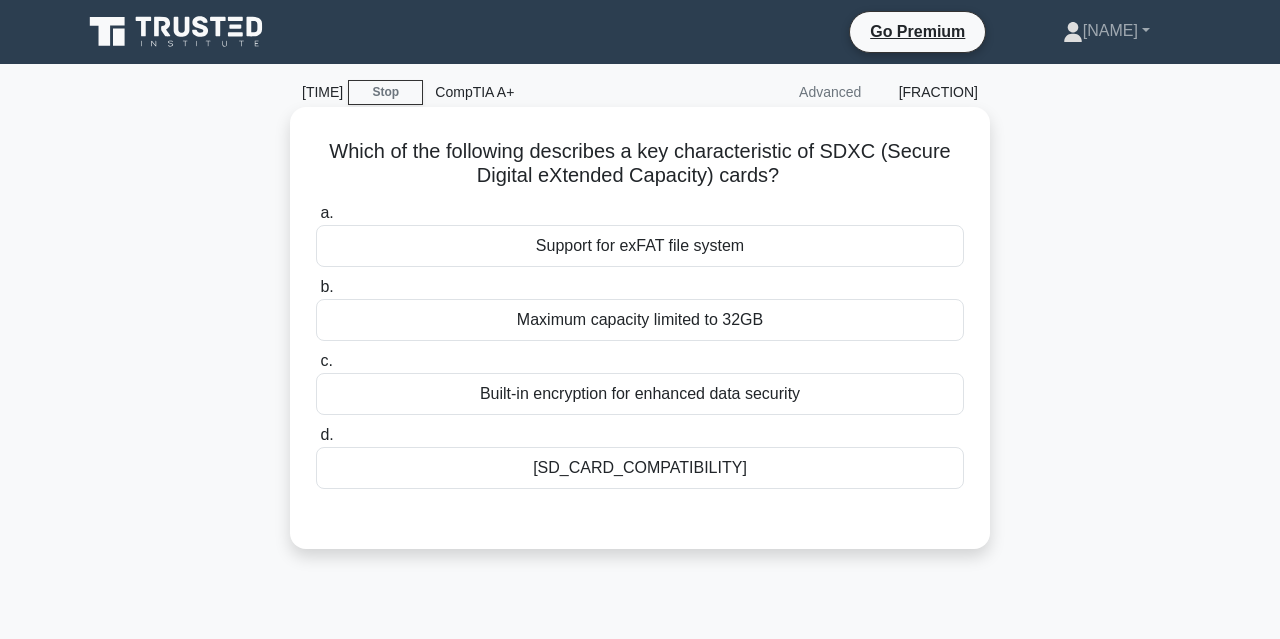 click on "Built-in encryption for enhanced data security" at bounding box center (640, 394) 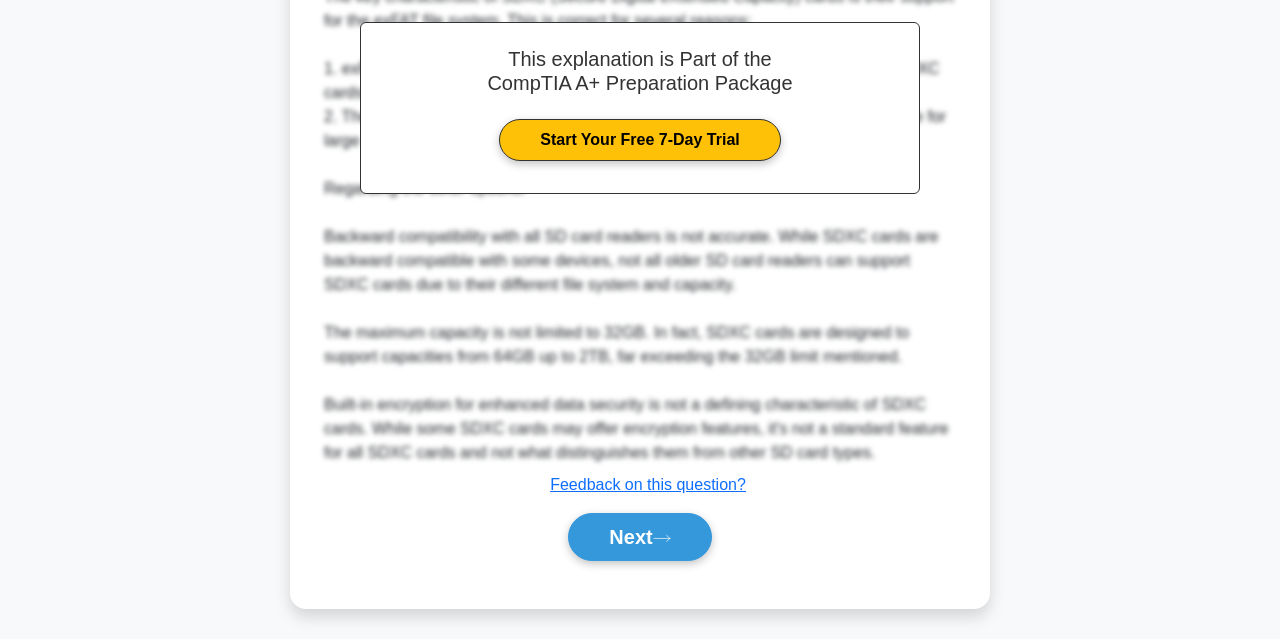 scroll, scrollTop: 593, scrollLeft: 0, axis: vertical 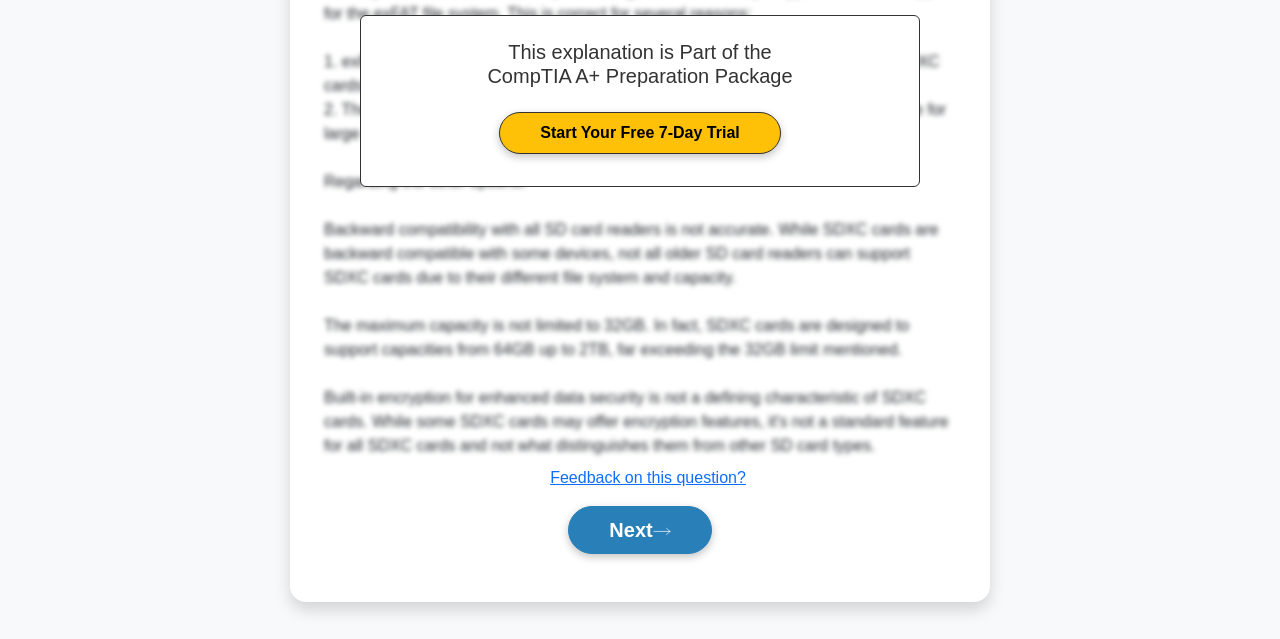 click at bounding box center (662, 531) 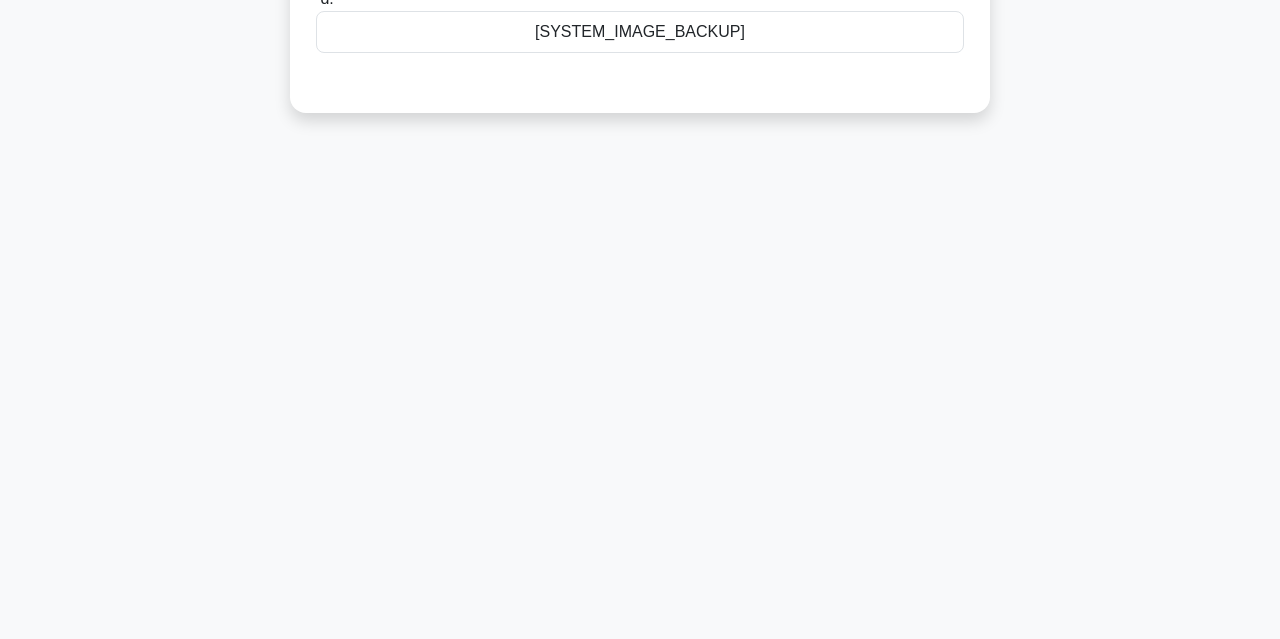 scroll, scrollTop: 0, scrollLeft: 0, axis: both 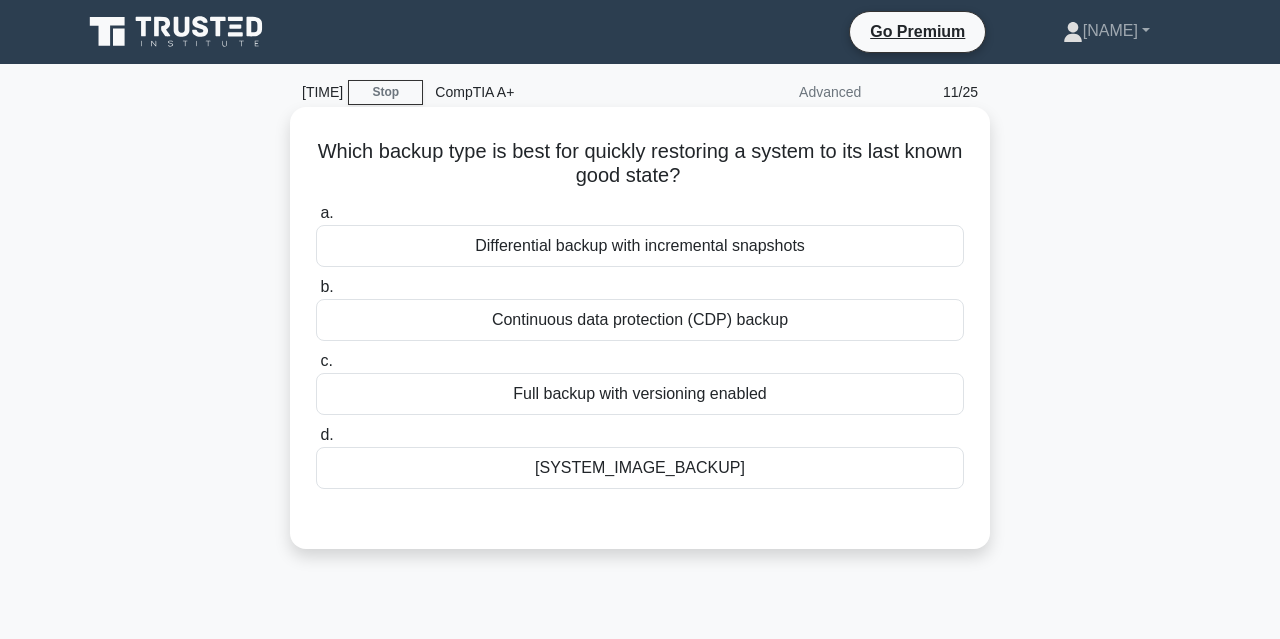 click on "[SYSTEM_IMAGE_BACKUP]" at bounding box center (640, 468) 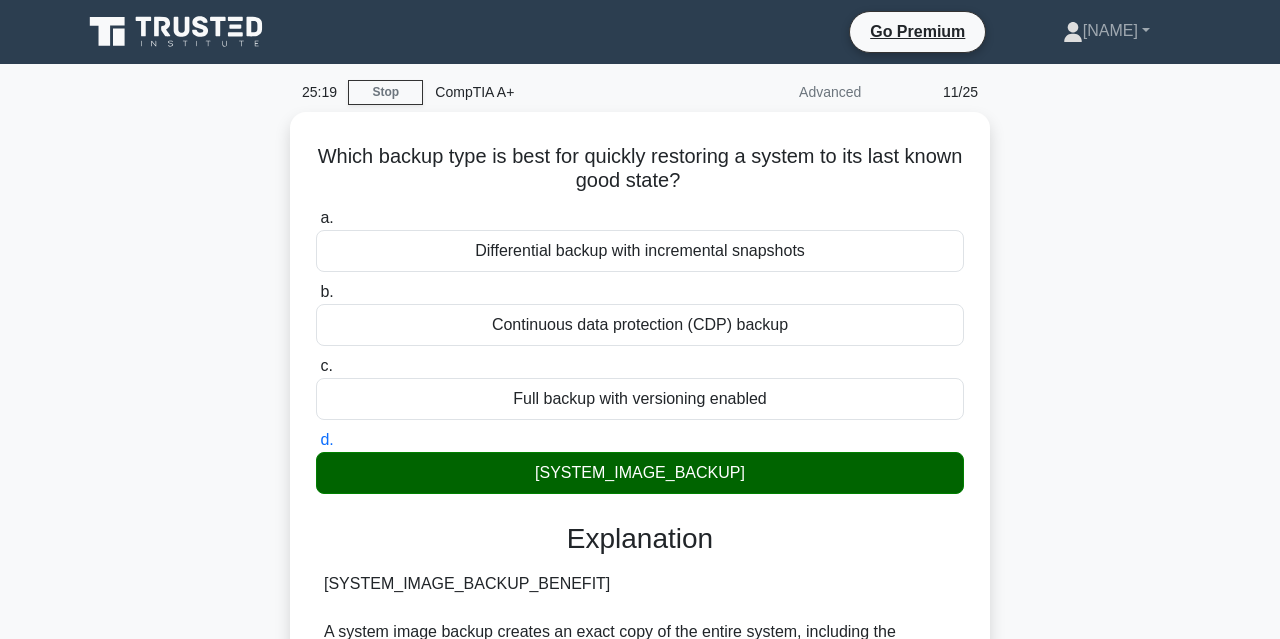 scroll, scrollTop: 831, scrollLeft: 0, axis: vertical 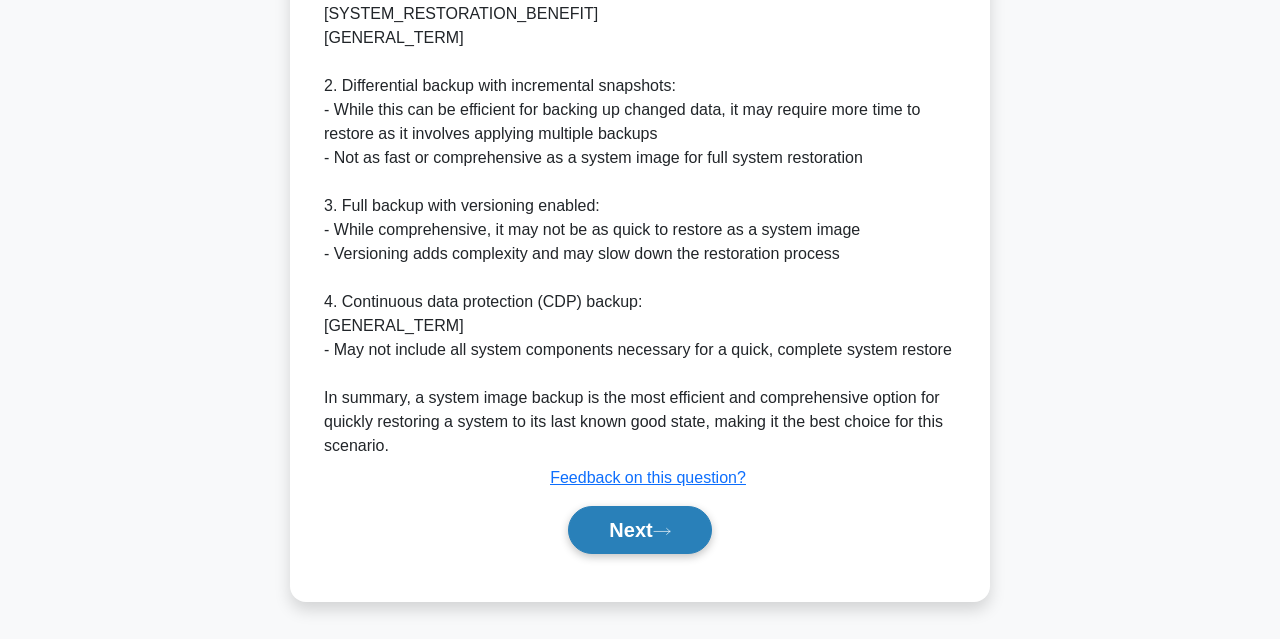 click on "Next" at bounding box center (639, 530) 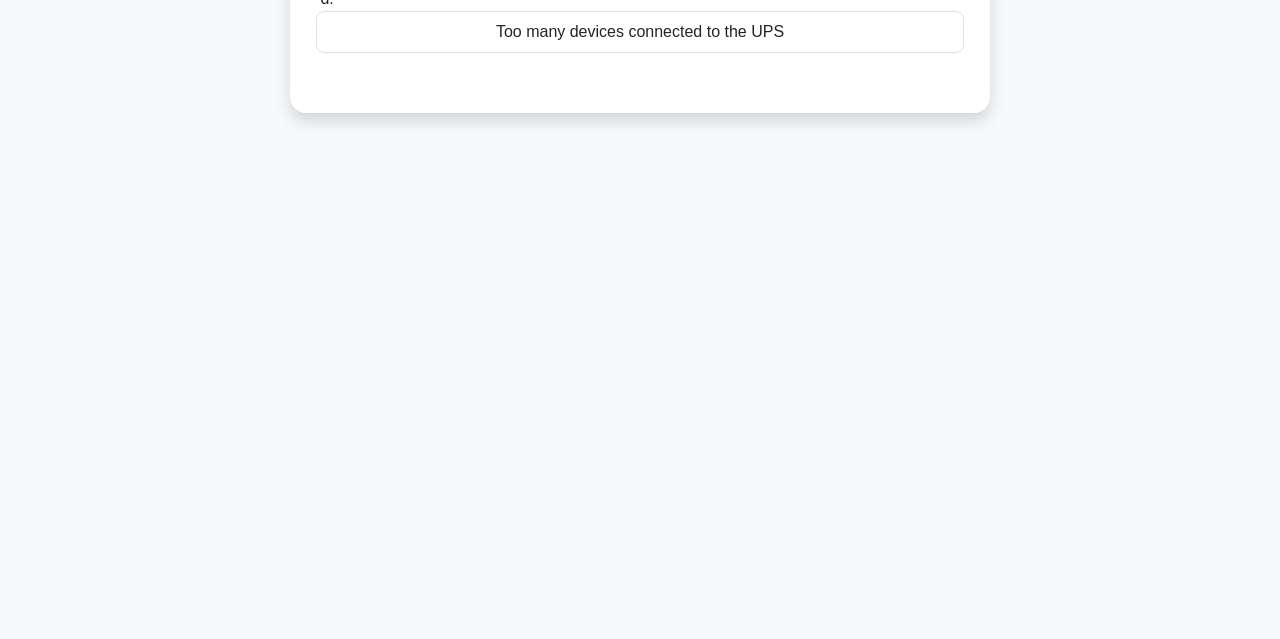 scroll, scrollTop: 0, scrollLeft: 0, axis: both 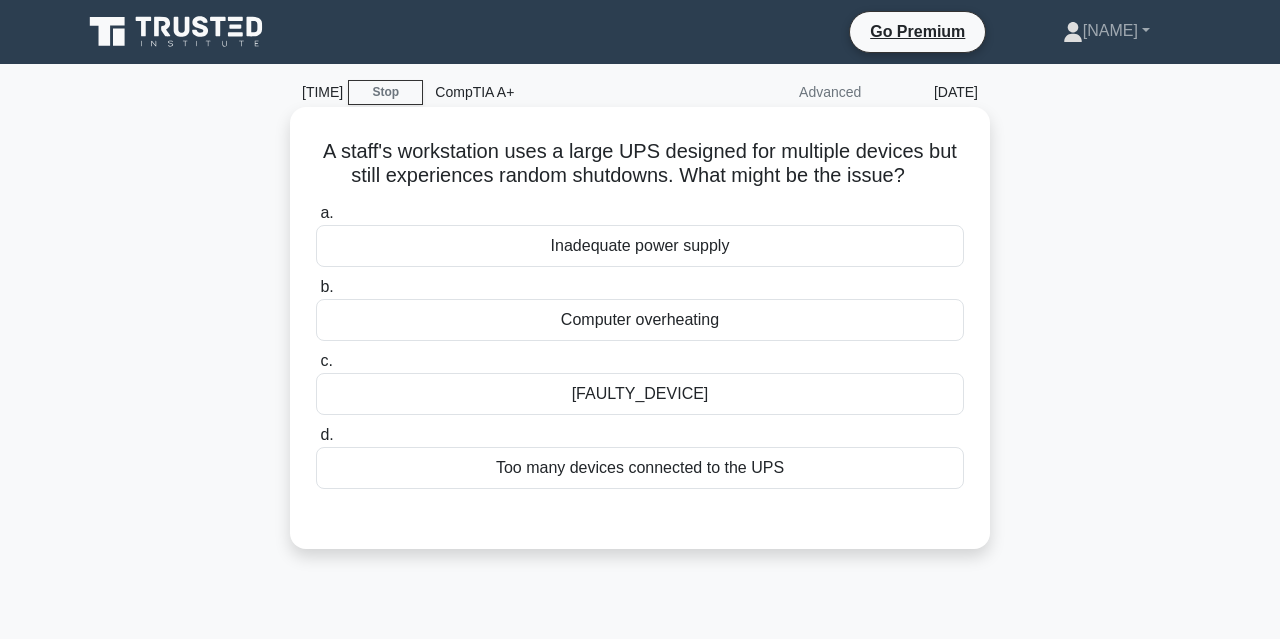 click on "Too many devices connected to the UPS" at bounding box center (640, 468) 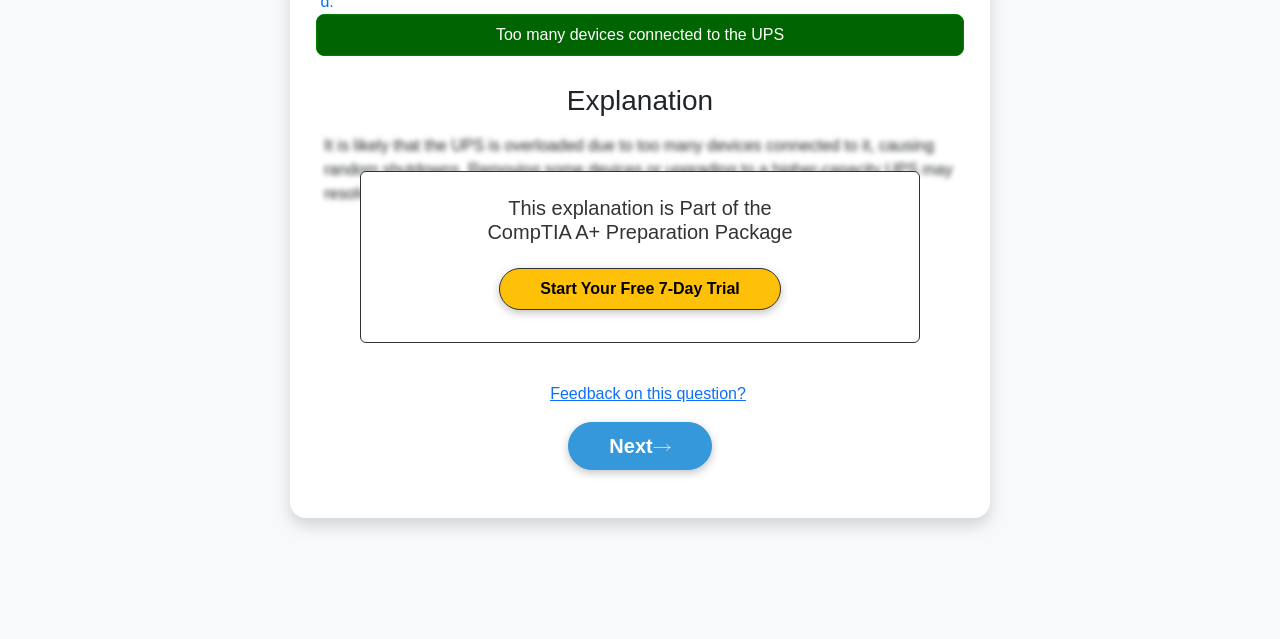 scroll, scrollTop: 441, scrollLeft: 0, axis: vertical 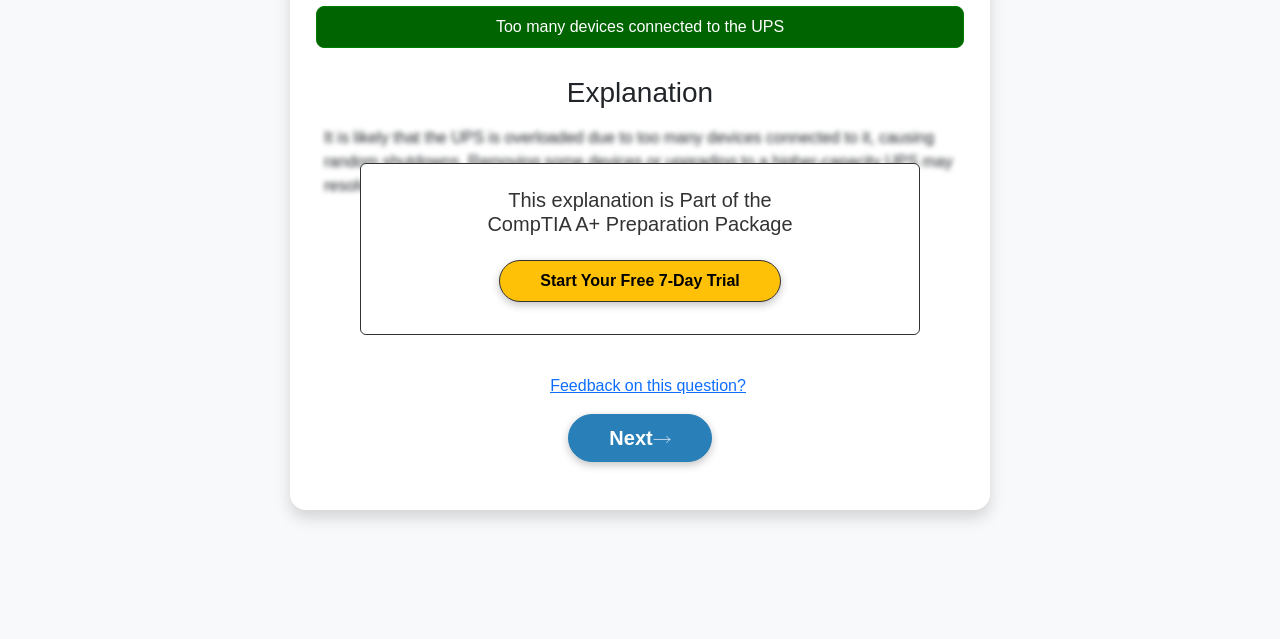click on "Next" at bounding box center (639, 438) 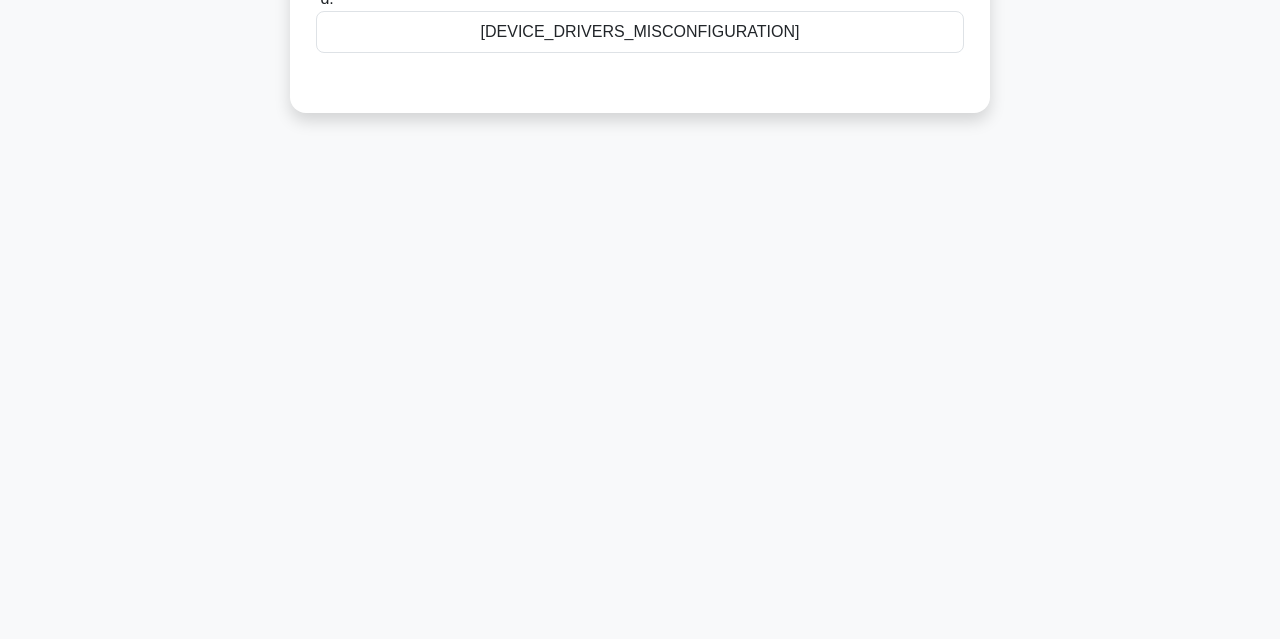 scroll, scrollTop: 0, scrollLeft: 0, axis: both 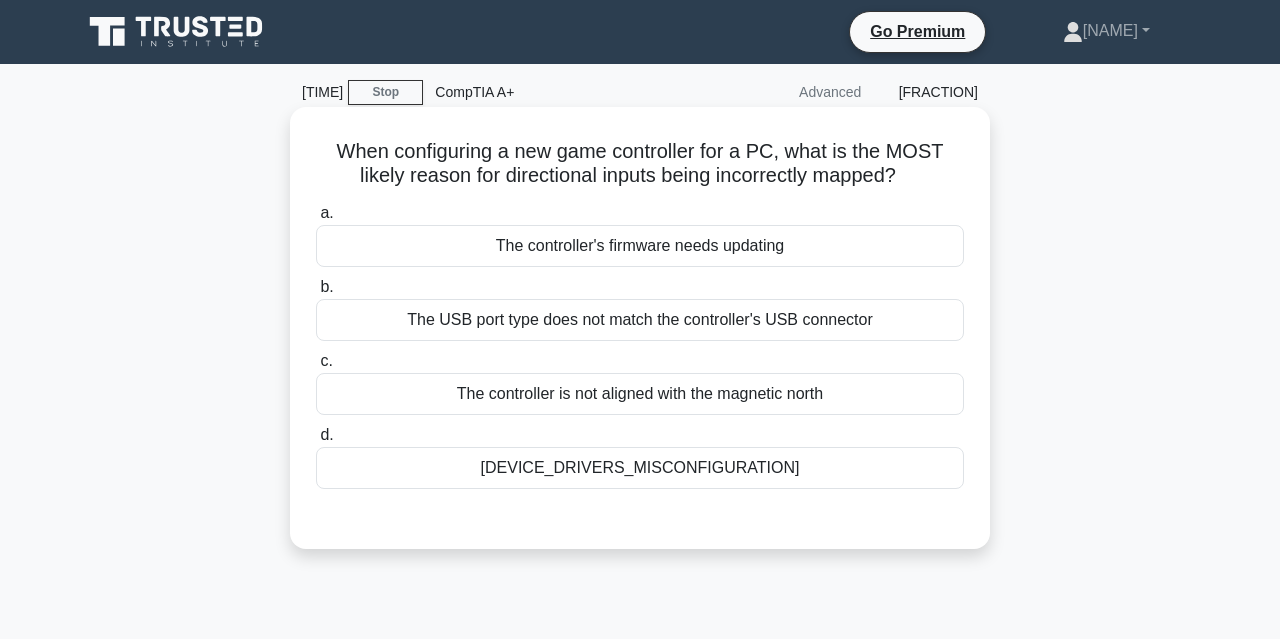 click on "The controller's firmware needs updating" at bounding box center (640, 246) 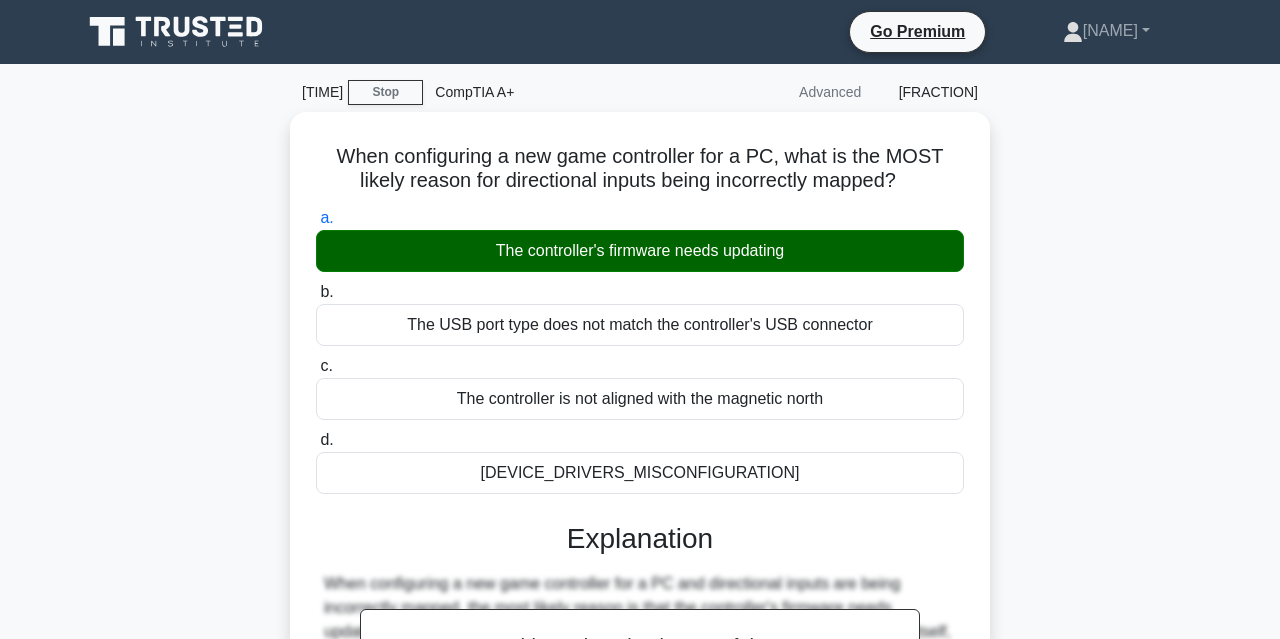 scroll, scrollTop: 495, scrollLeft: 0, axis: vertical 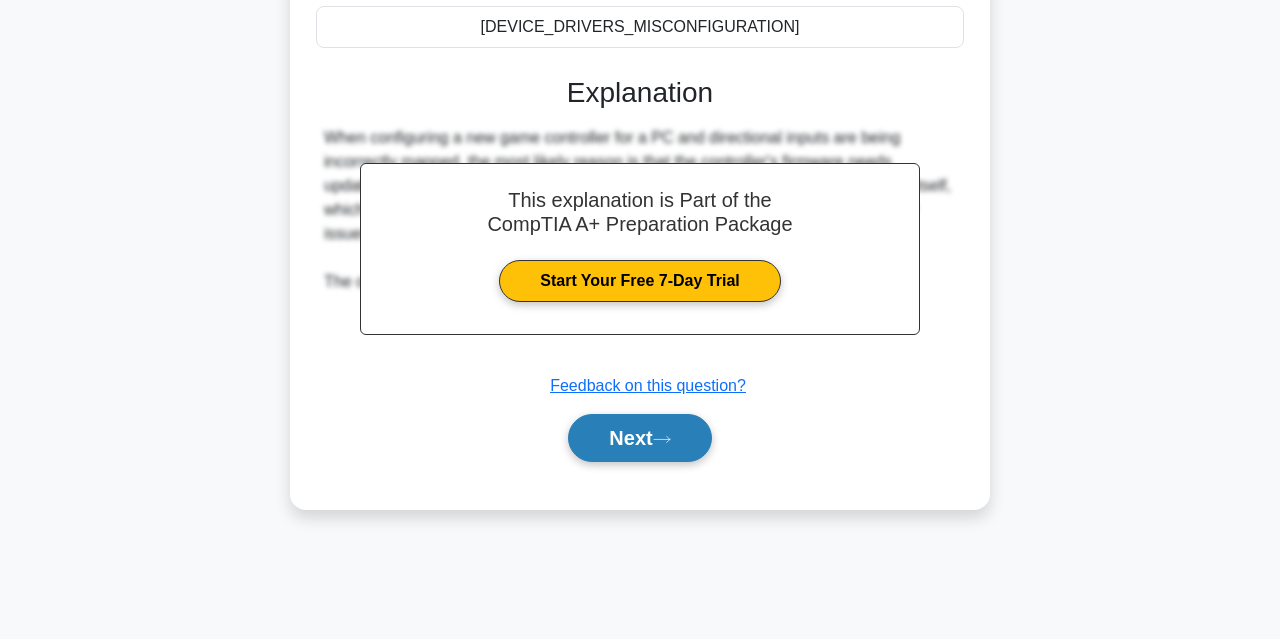 click on "Next" at bounding box center [639, 438] 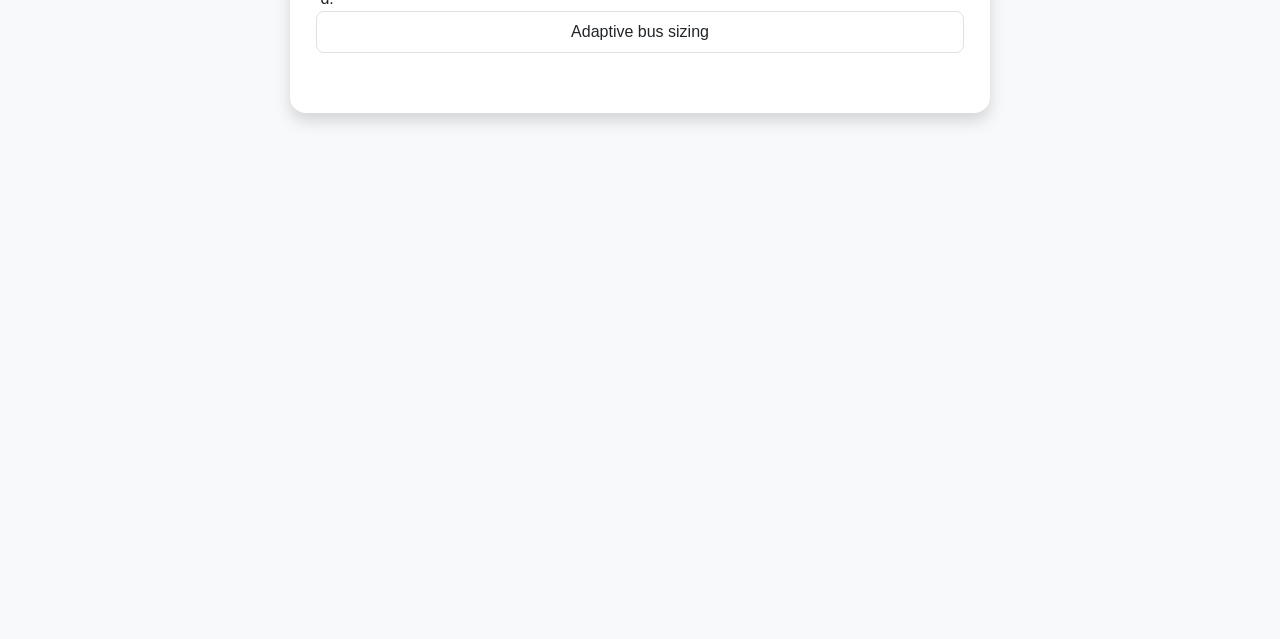 scroll, scrollTop: 0, scrollLeft: 0, axis: both 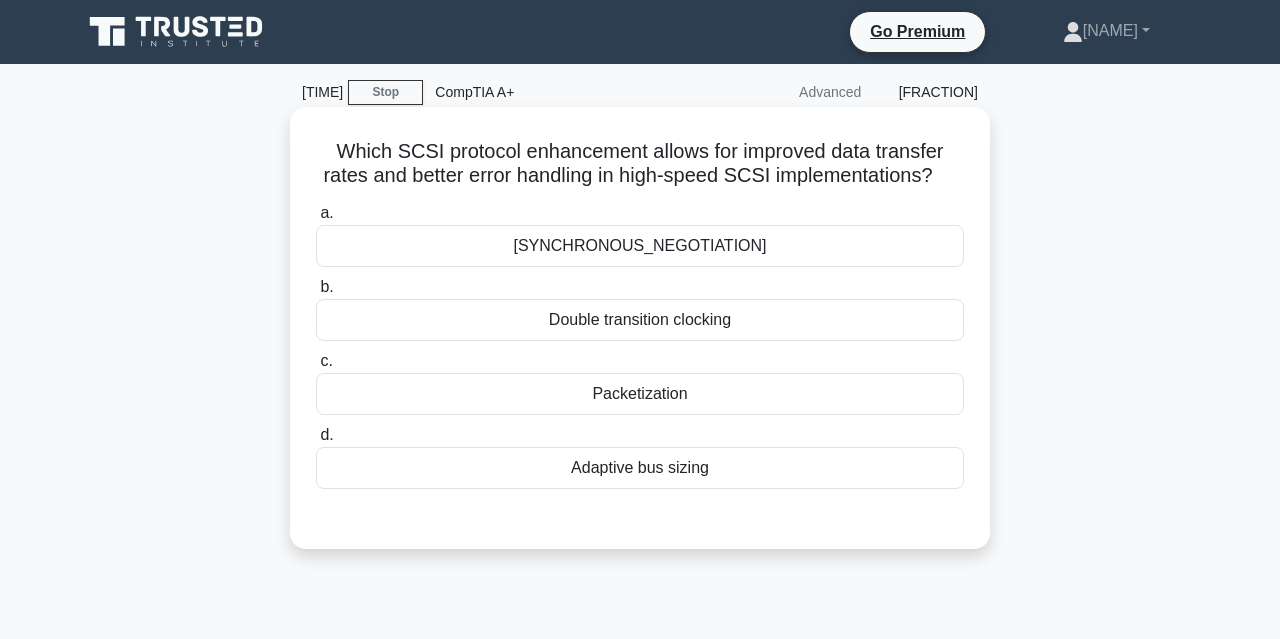 click on "Double transition clocking" at bounding box center (640, 320) 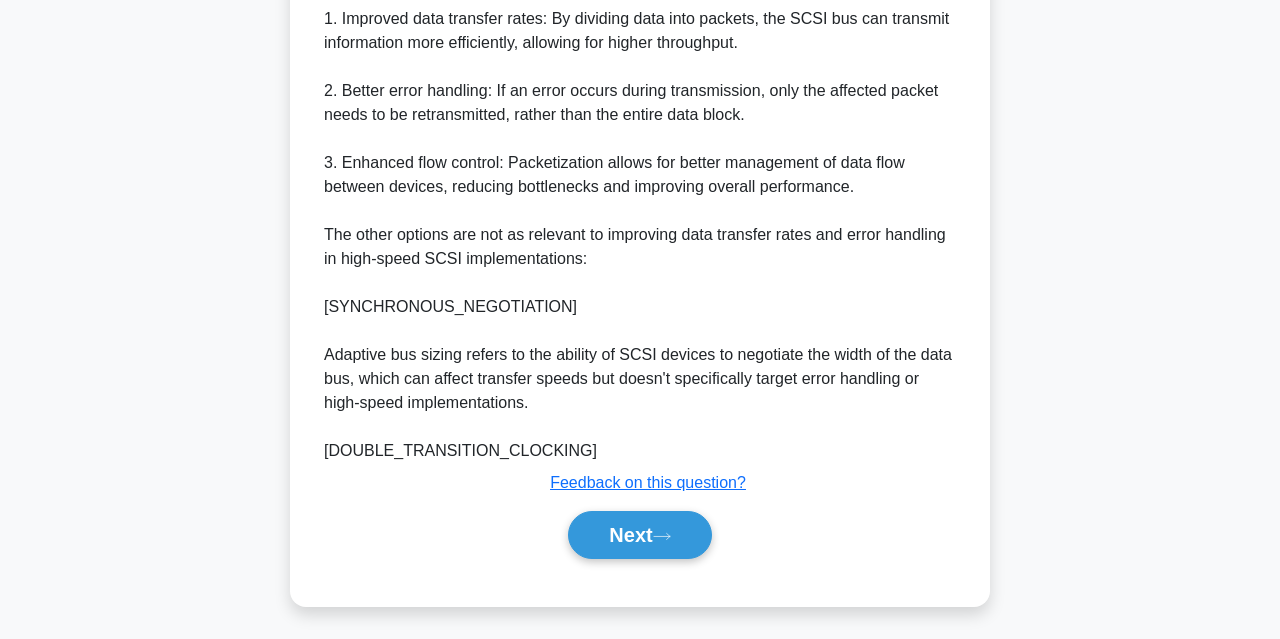 scroll, scrollTop: 857, scrollLeft: 0, axis: vertical 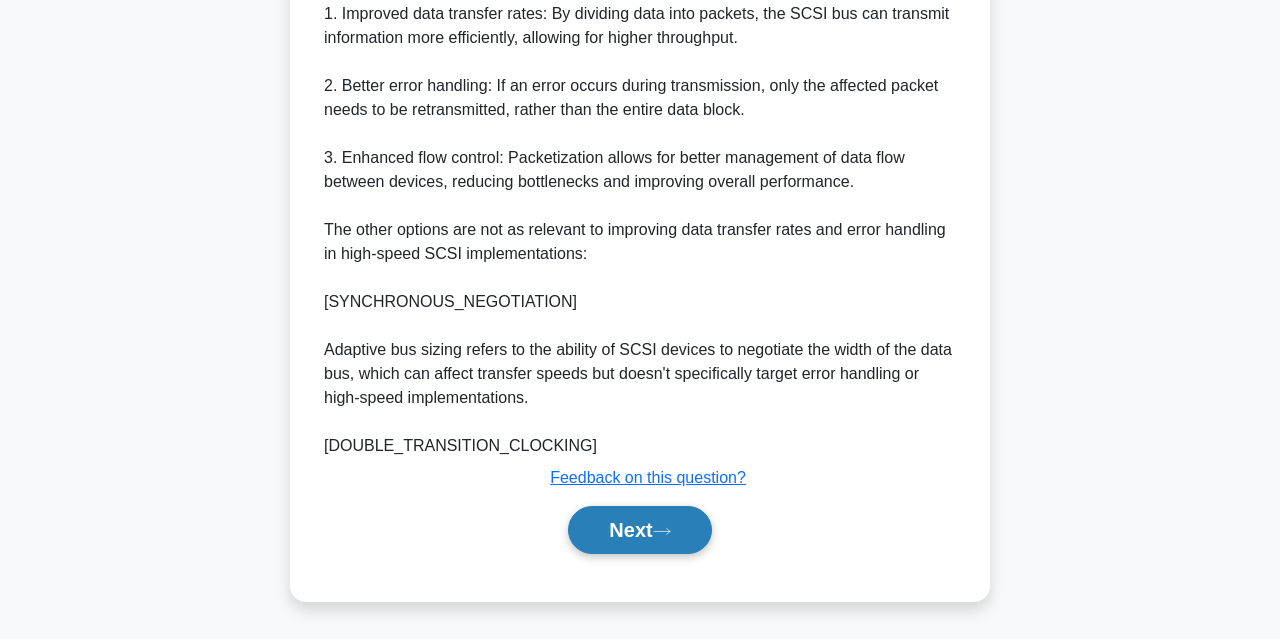 click on "Next" at bounding box center [639, 530] 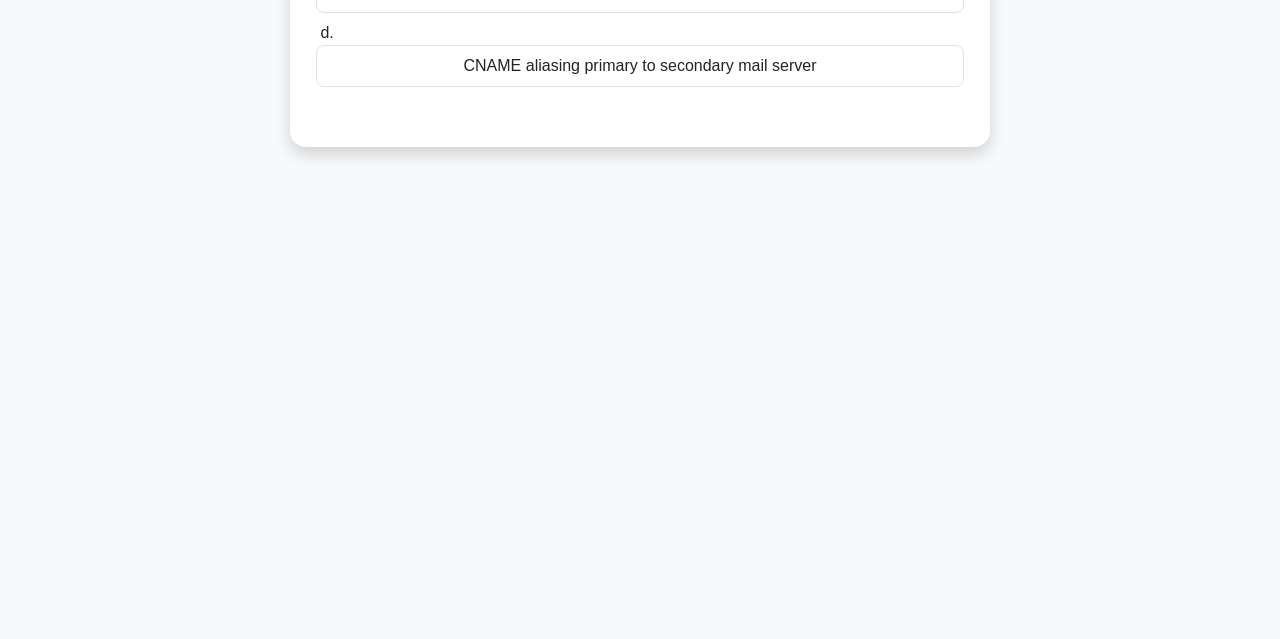 scroll, scrollTop: 0, scrollLeft: 0, axis: both 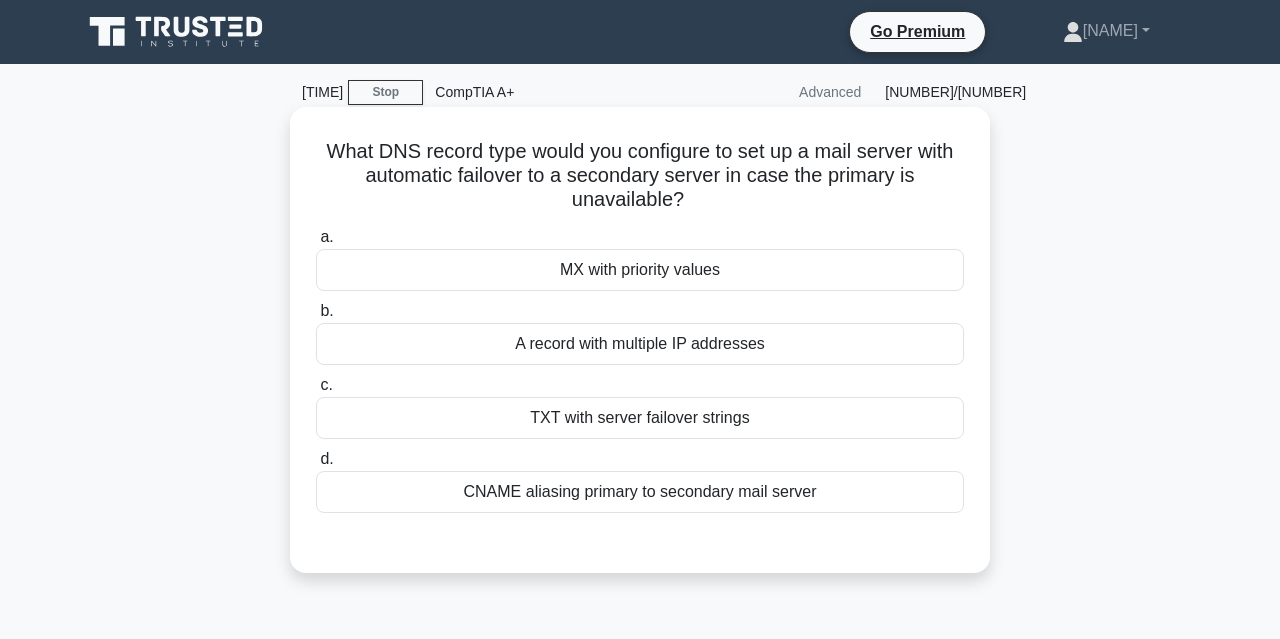 click on "CNAME aliasing primary to secondary mail server" at bounding box center (640, 492) 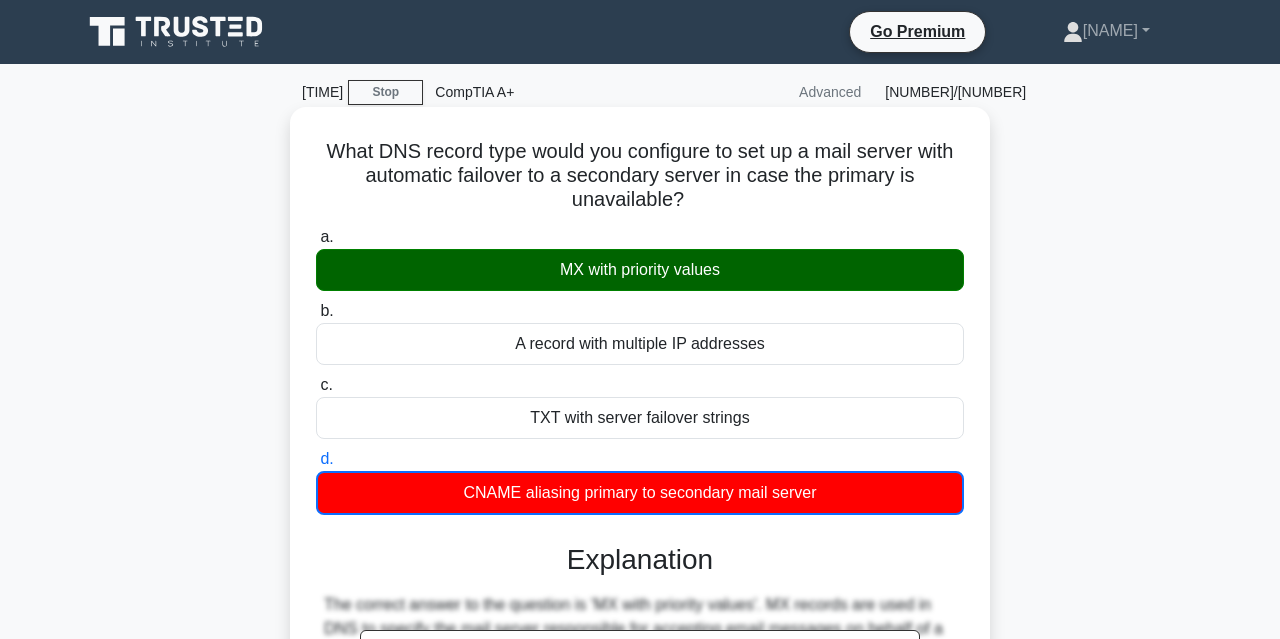 scroll, scrollTop: 521, scrollLeft: 0, axis: vertical 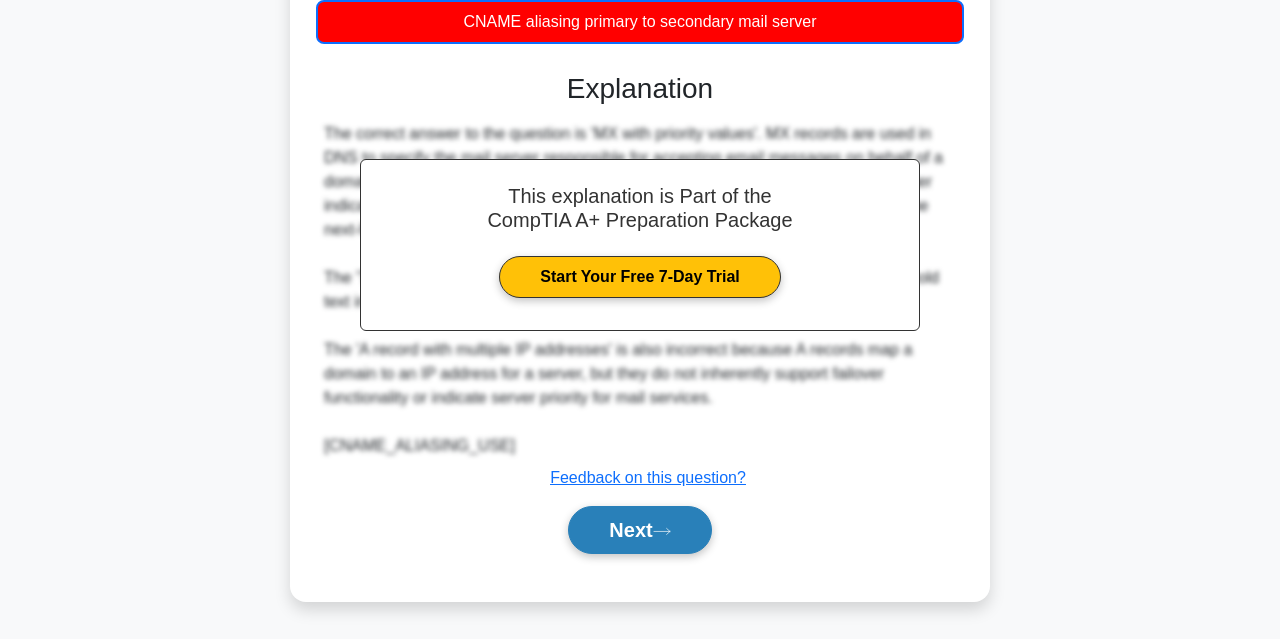 click on "Next" at bounding box center (639, 530) 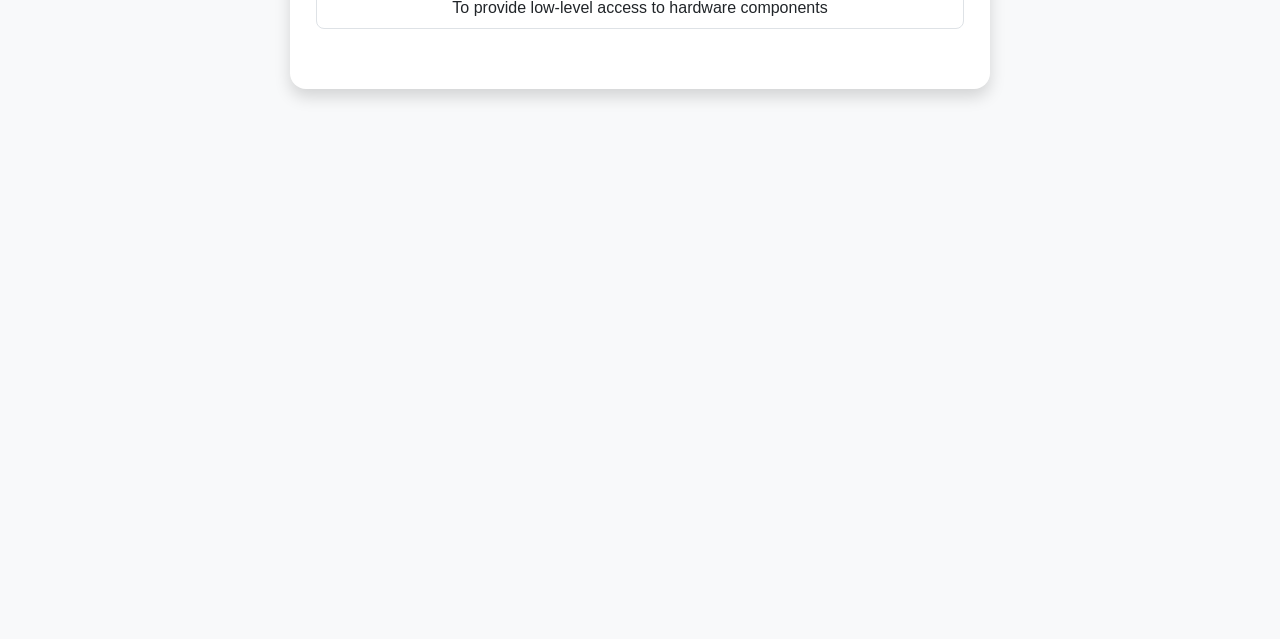 scroll, scrollTop: 0, scrollLeft: 0, axis: both 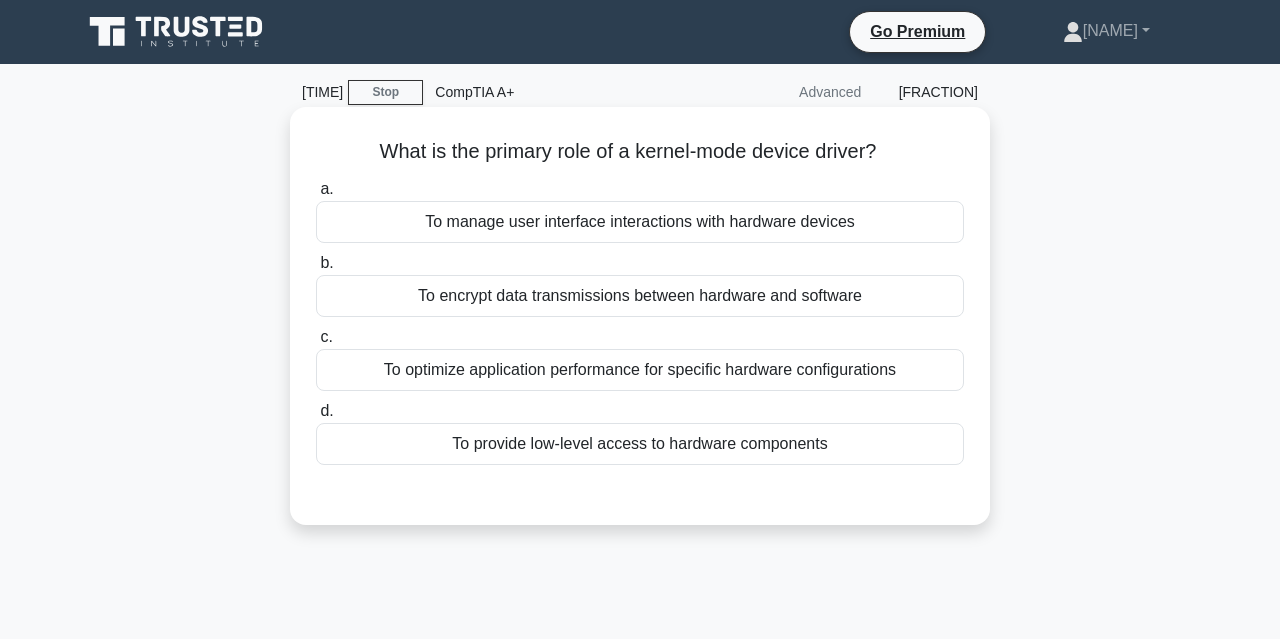 click on "To provide low-level access to hardware components" at bounding box center [640, 444] 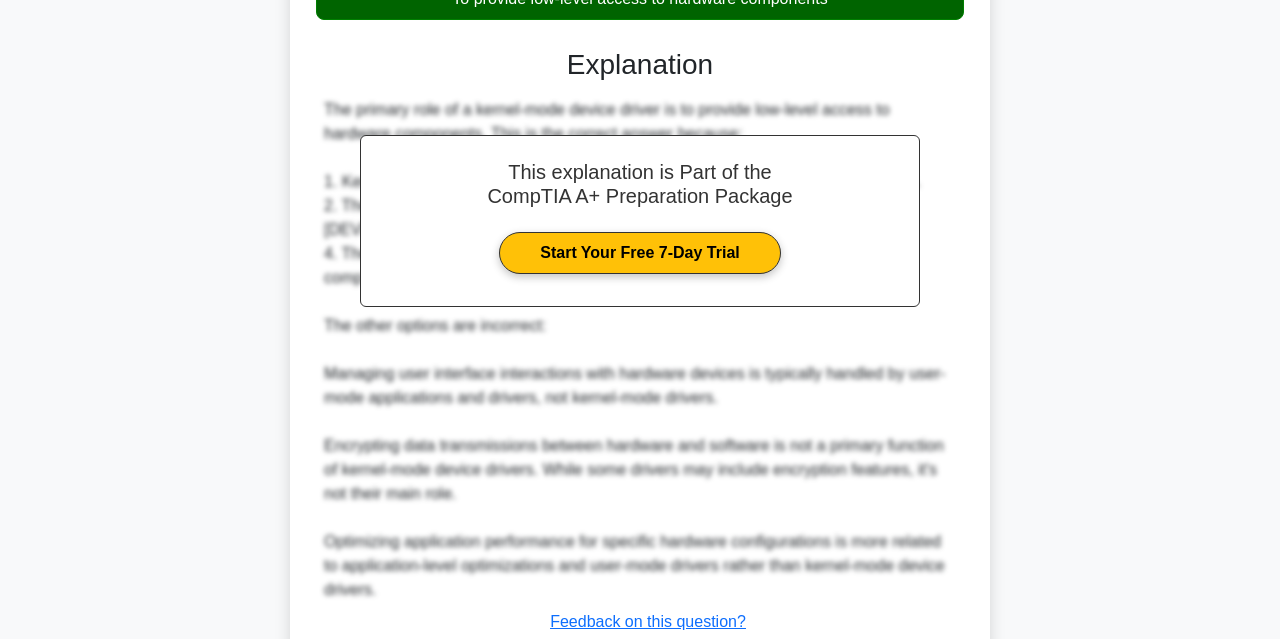 scroll, scrollTop: 591, scrollLeft: 0, axis: vertical 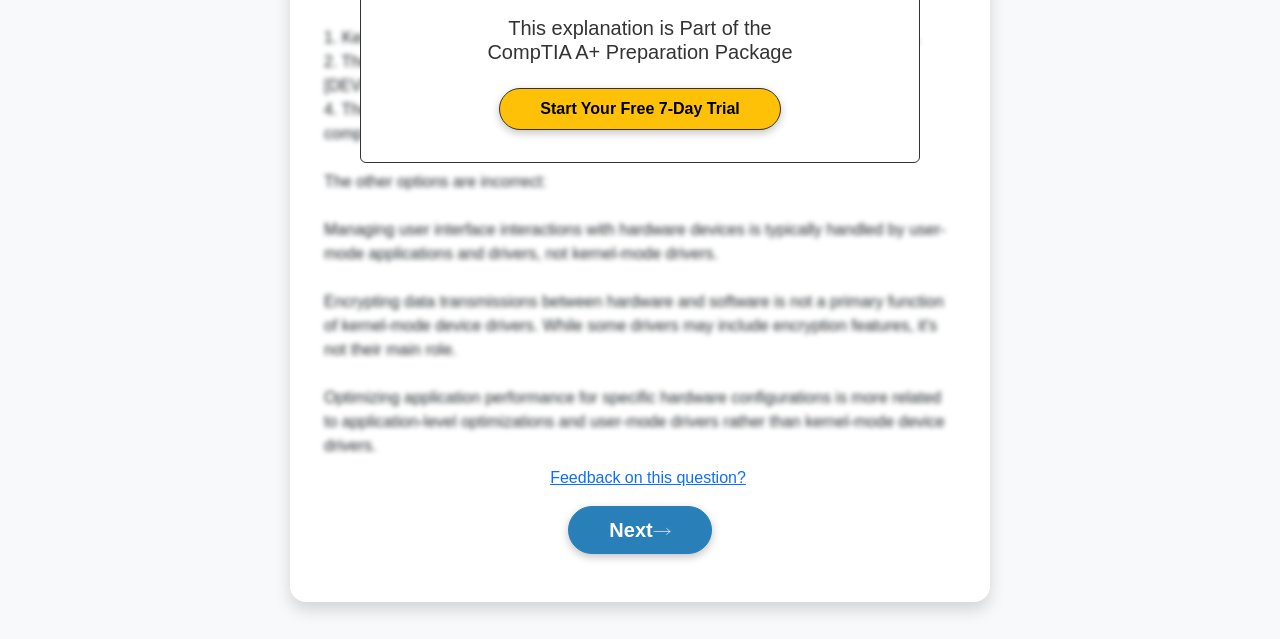 click on "Next" at bounding box center (639, 530) 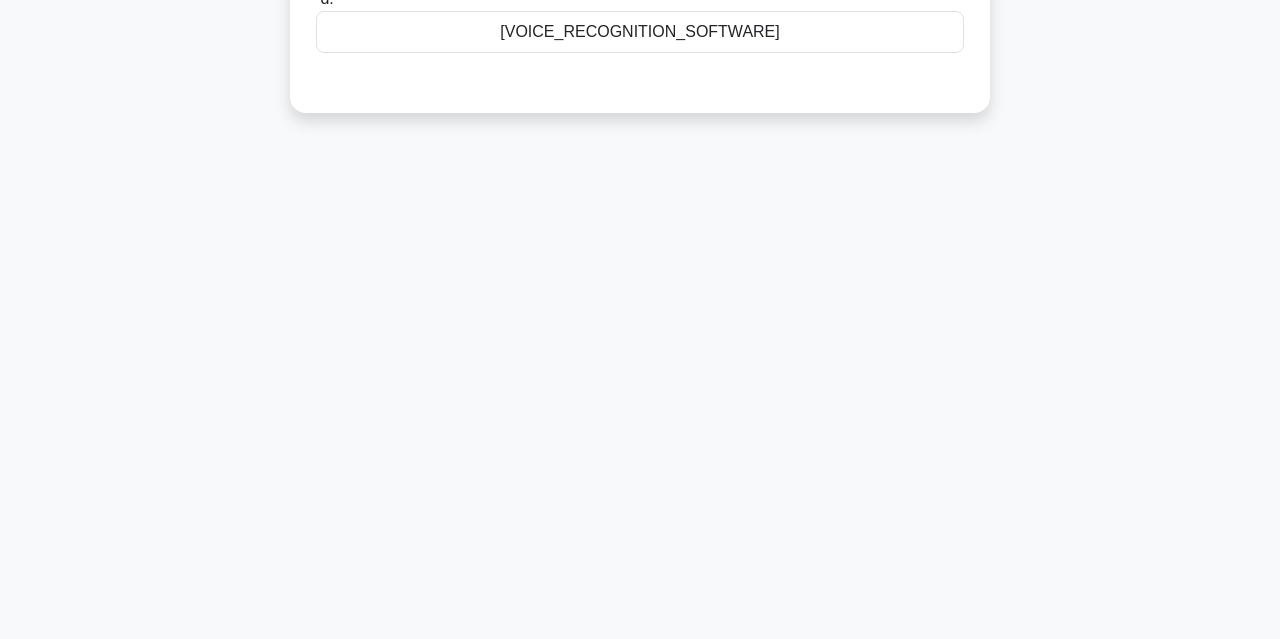 scroll, scrollTop: 0, scrollLeft: 0, axis: both 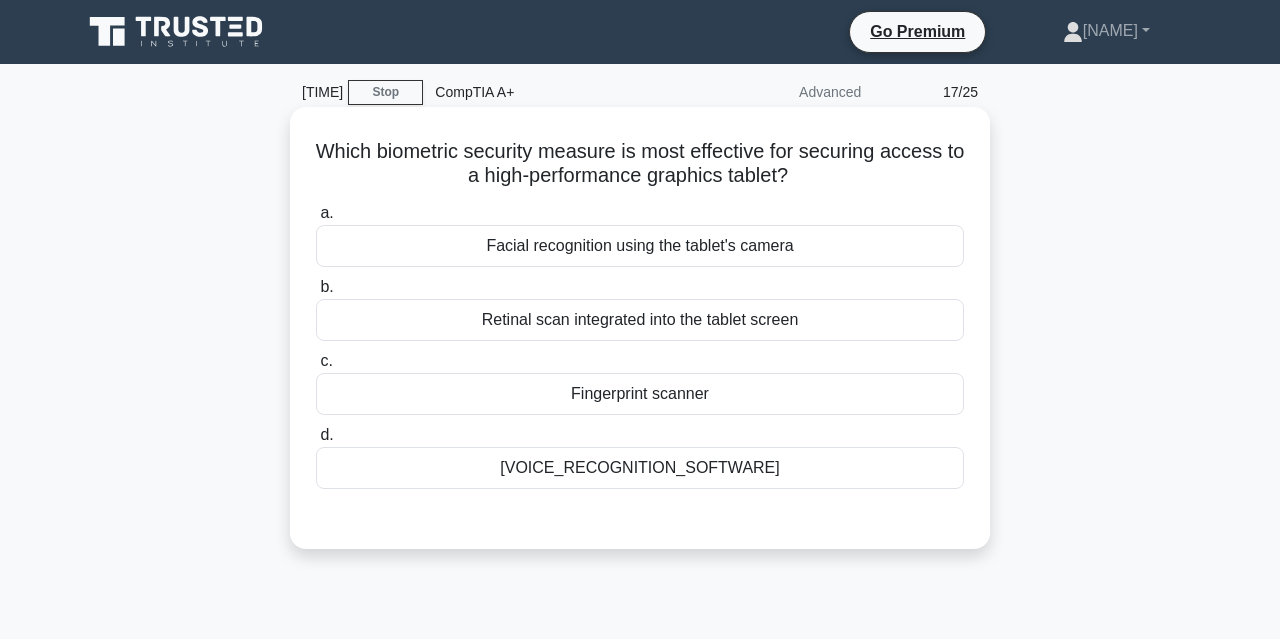 click on "Fingerprint scanner" at bounding box center [640, 394] 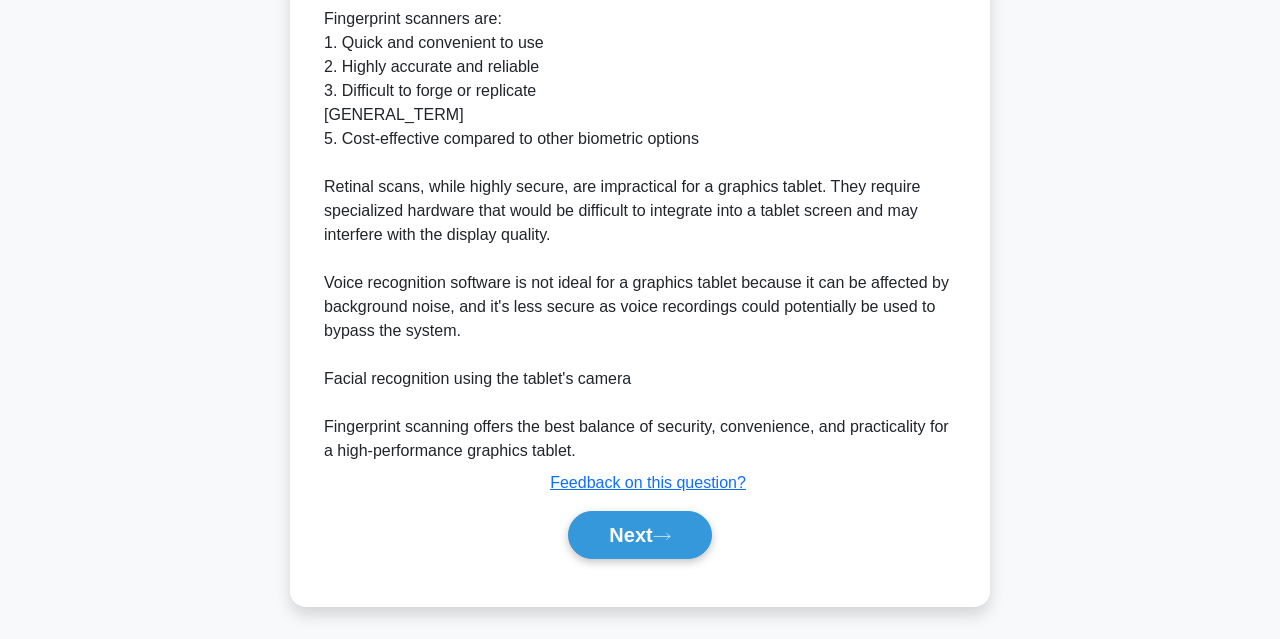 scroll, scrollTop: 711, scrollLeft: 0, axis: vertical 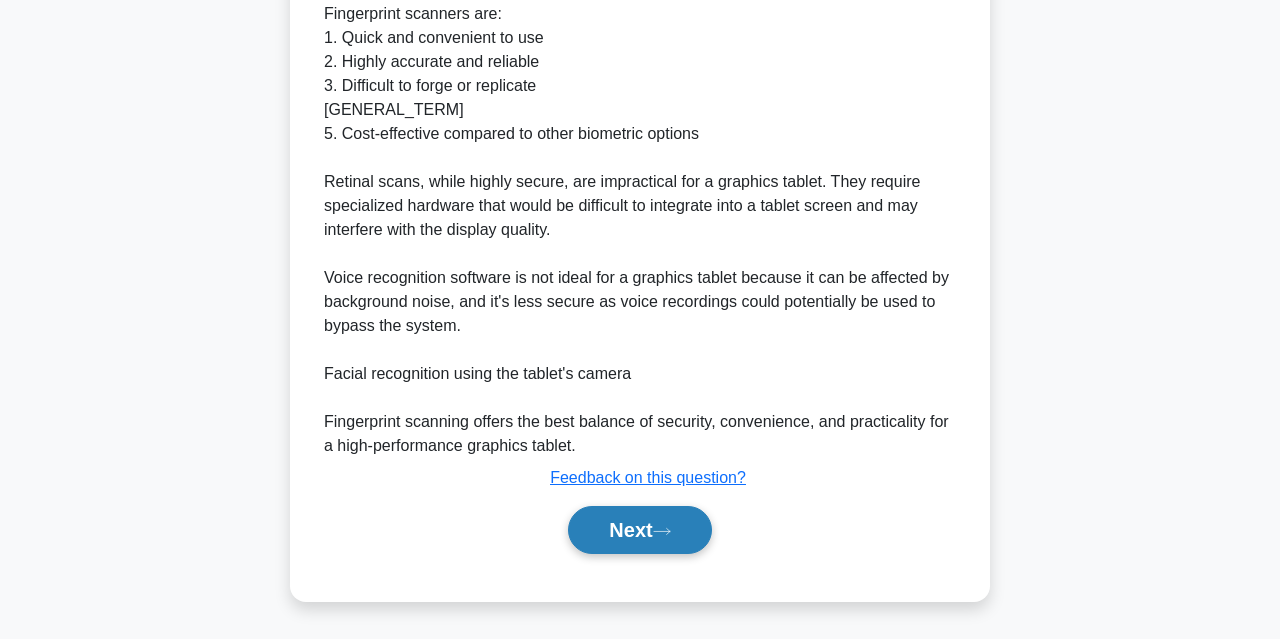 click on "Next" at bounding box center [639, 530] 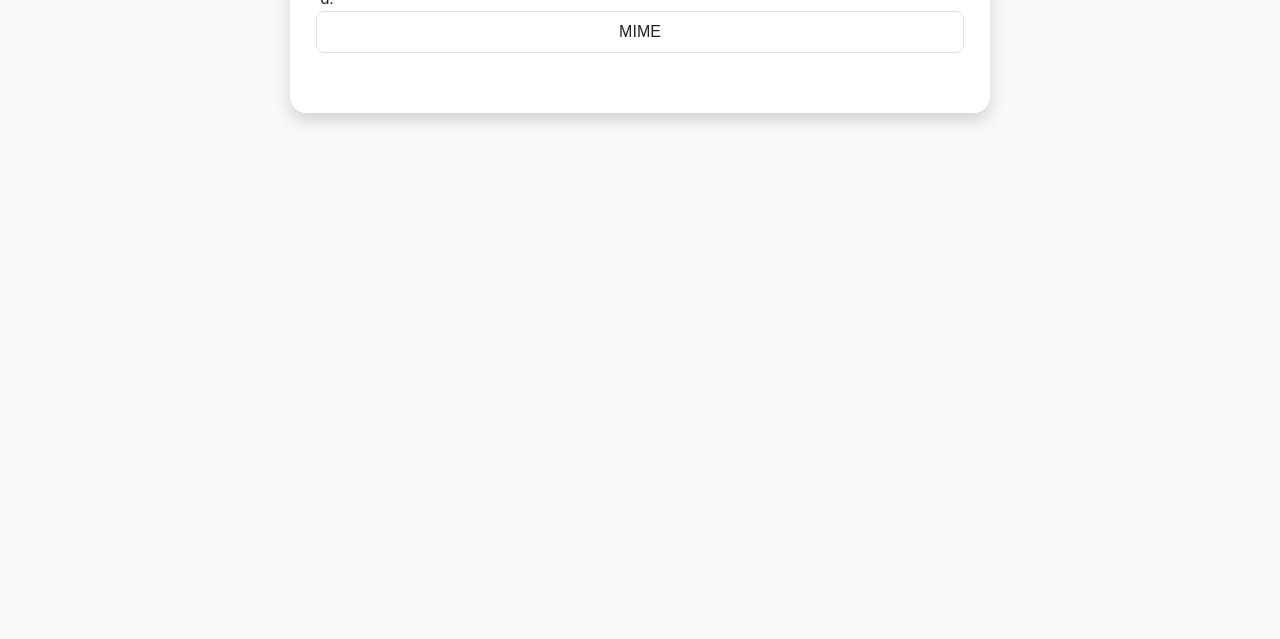 scroll, scrollTop: 0, scrollLeft: 0, axis: both 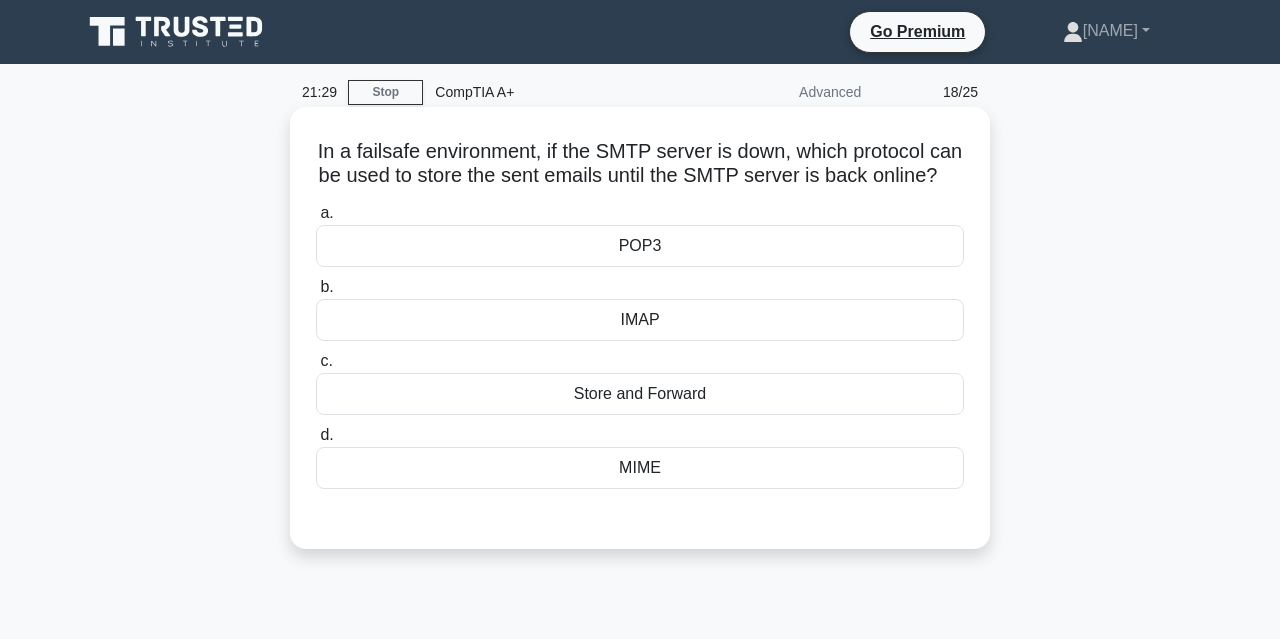 click on "POP3" at bounding box center (640, 246) 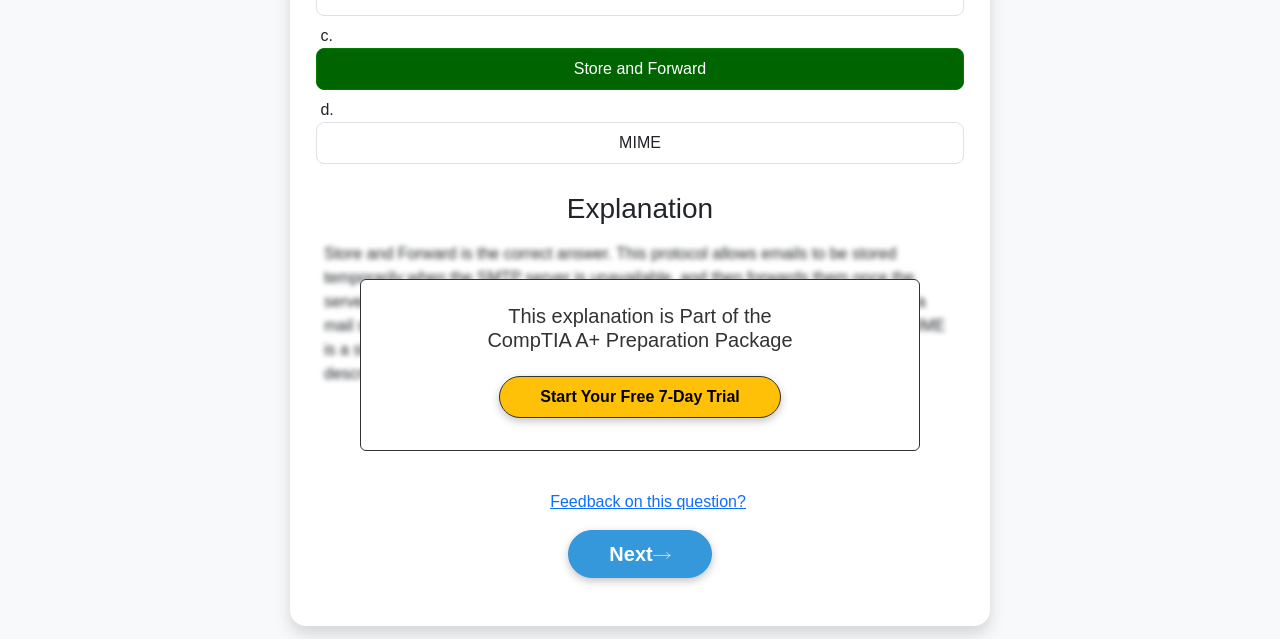 scroll, scrollTop: 441, scrollLeft: 0, axis: vertical 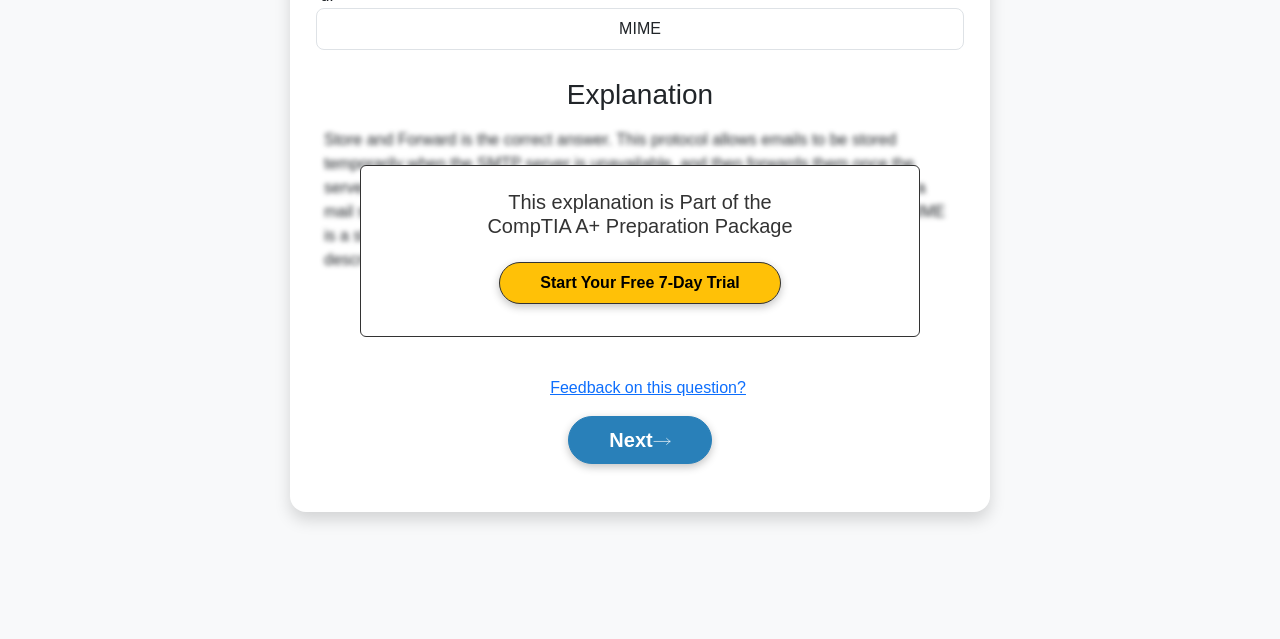 click on "Next" at bounding box center [639, 440] 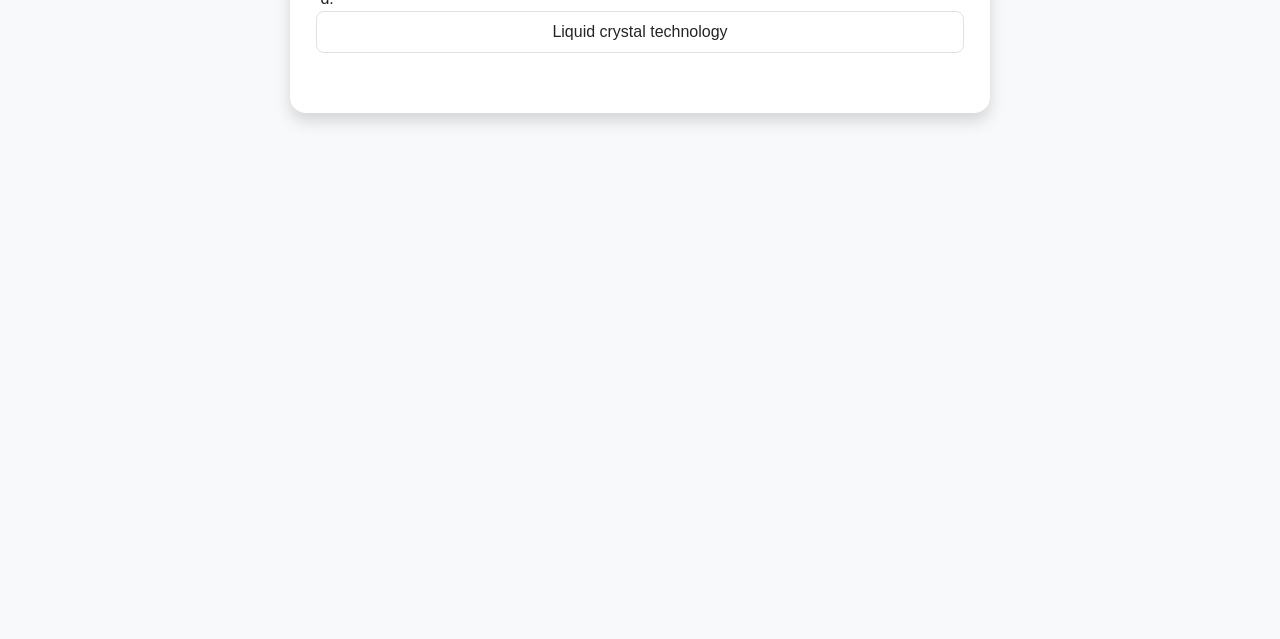 scroll, scrollTop: 0, scrollLeft: 0, axis: both 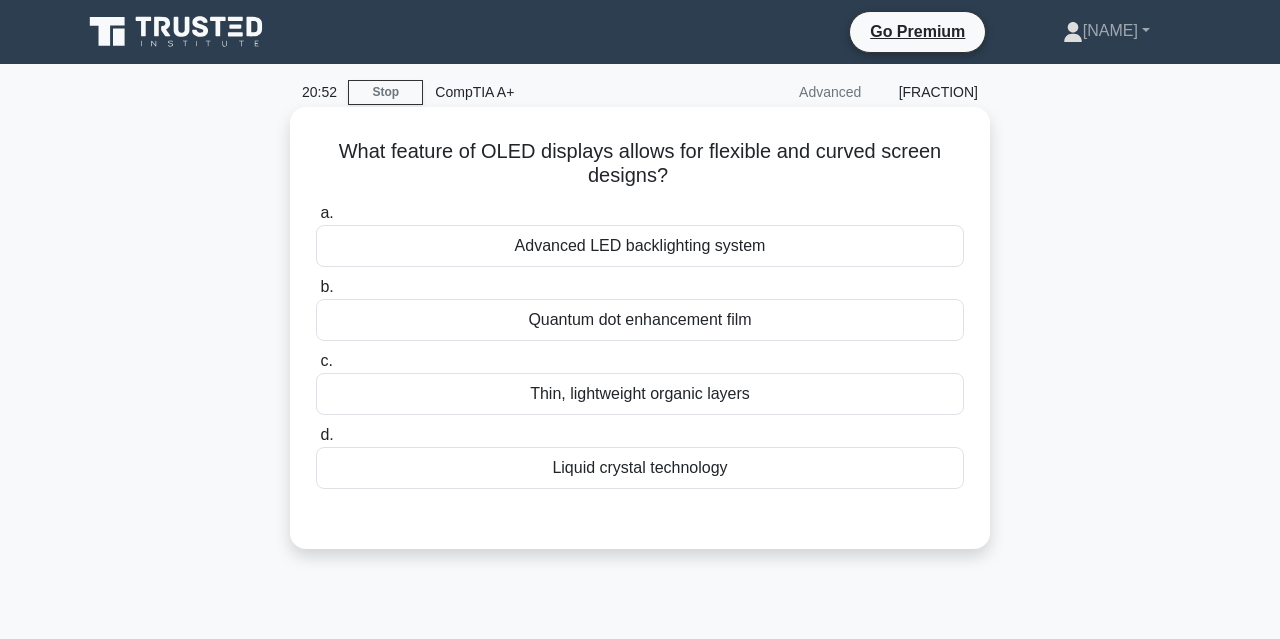 click on "Thin, lightweight organic layers" at bounding box center [640, 394] 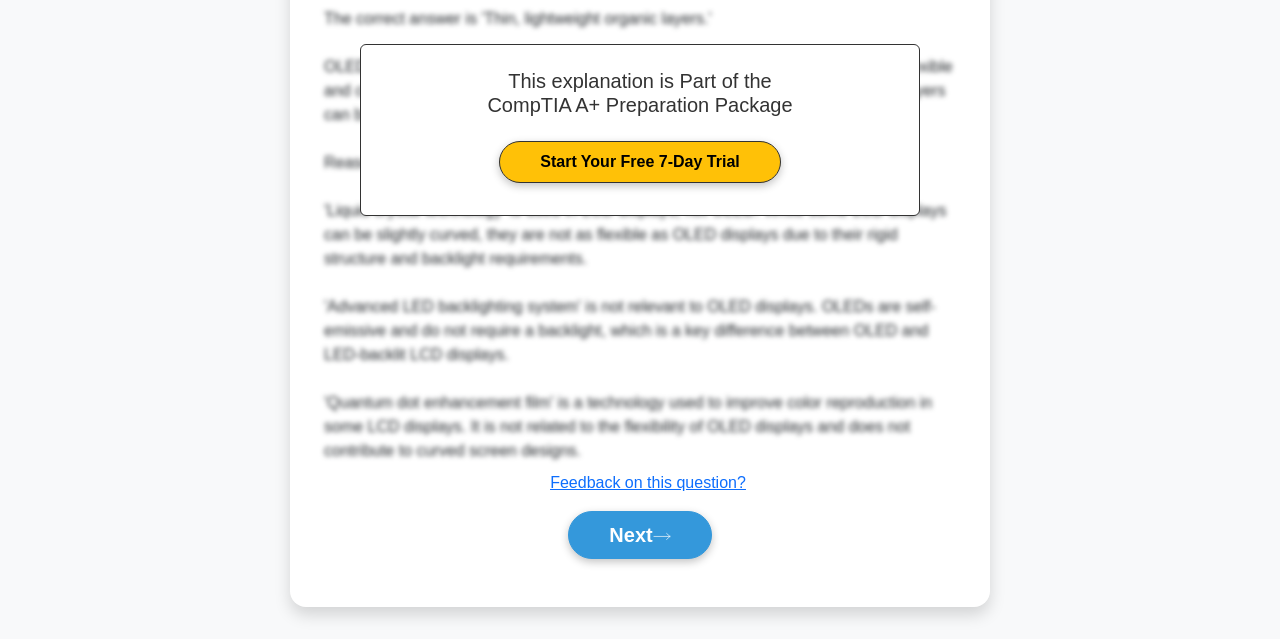 scroll, scrollTop: 567, scrollLeft: 0, axis: vertical 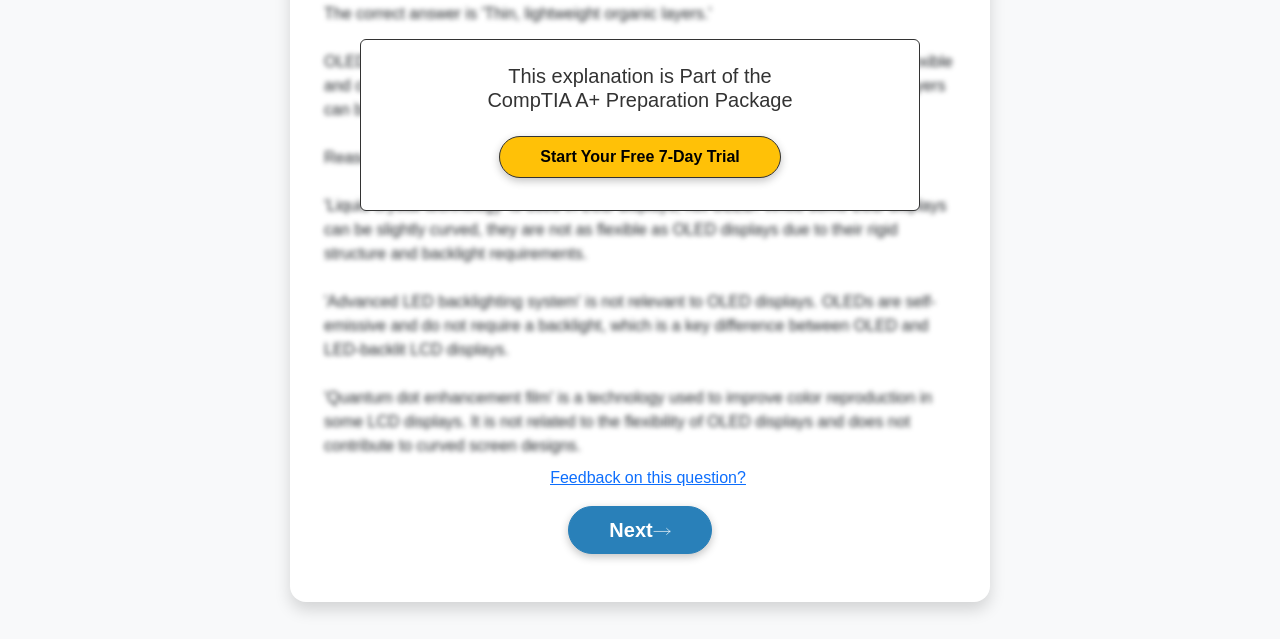 click on "Next" at bounding box center (639, 530) 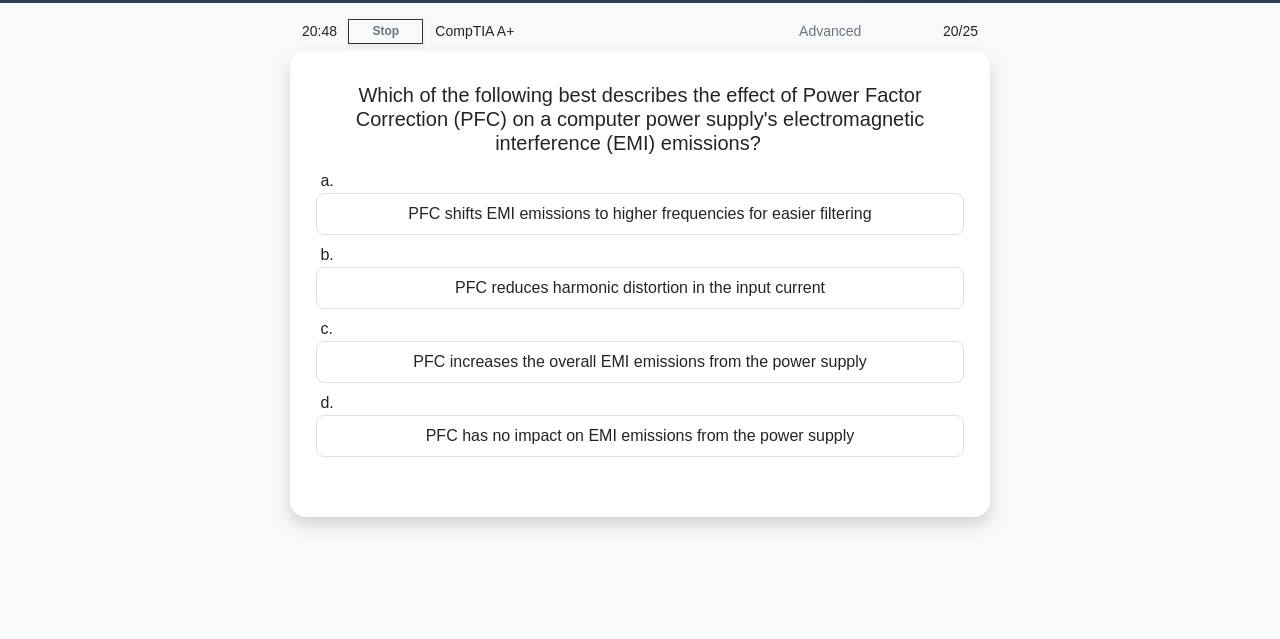scroll, scrollTop: 0, scrollLeft: 0, axis: both 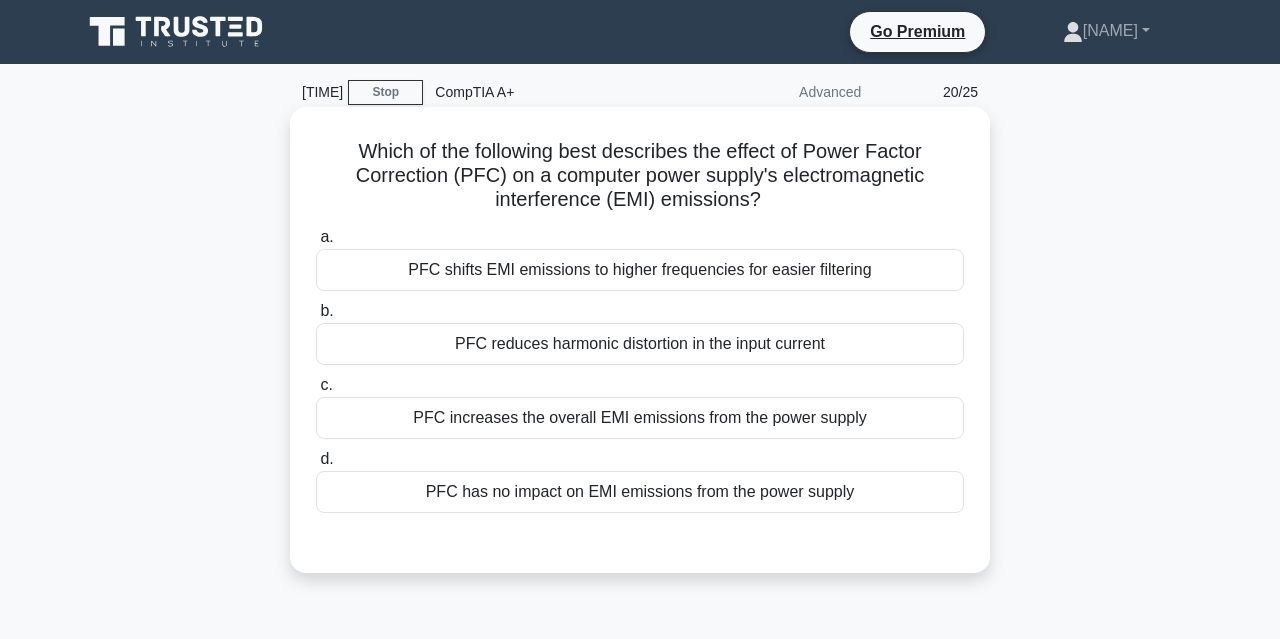 click on "PFC reduces harmonic distortion in the input current" at bounding box center (640, 344) 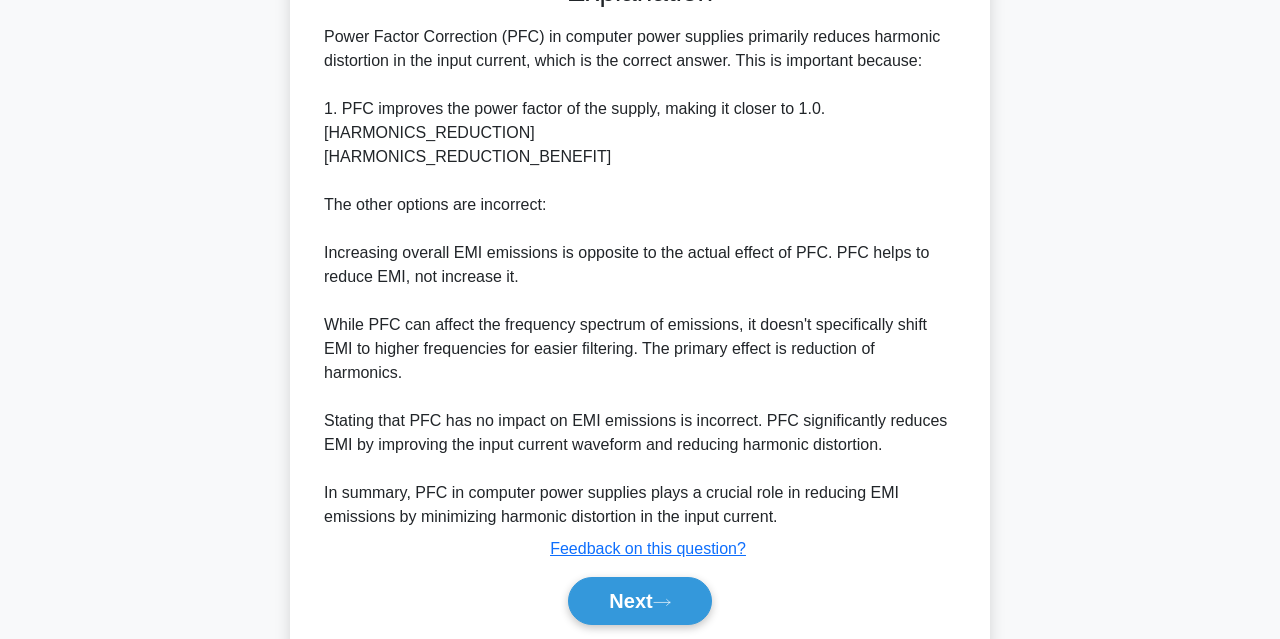 scroll, scrollTop: 639, scrollLeft: 0, axis: vertical 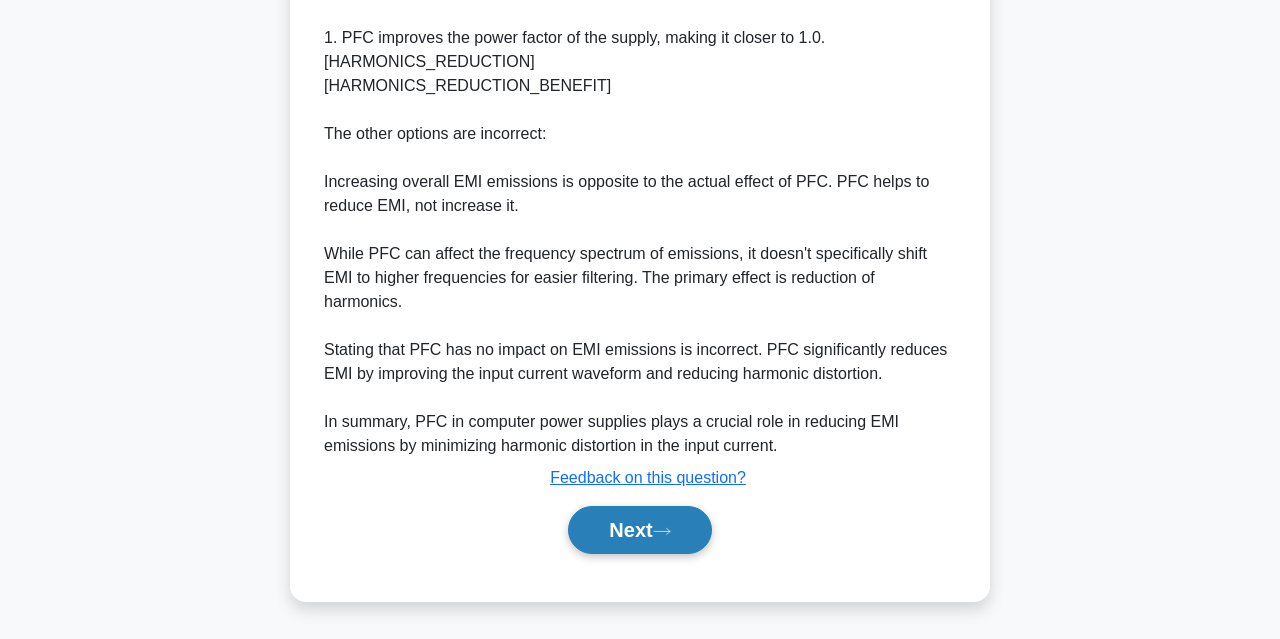 click on "Next" at bounding box center [639, 530] 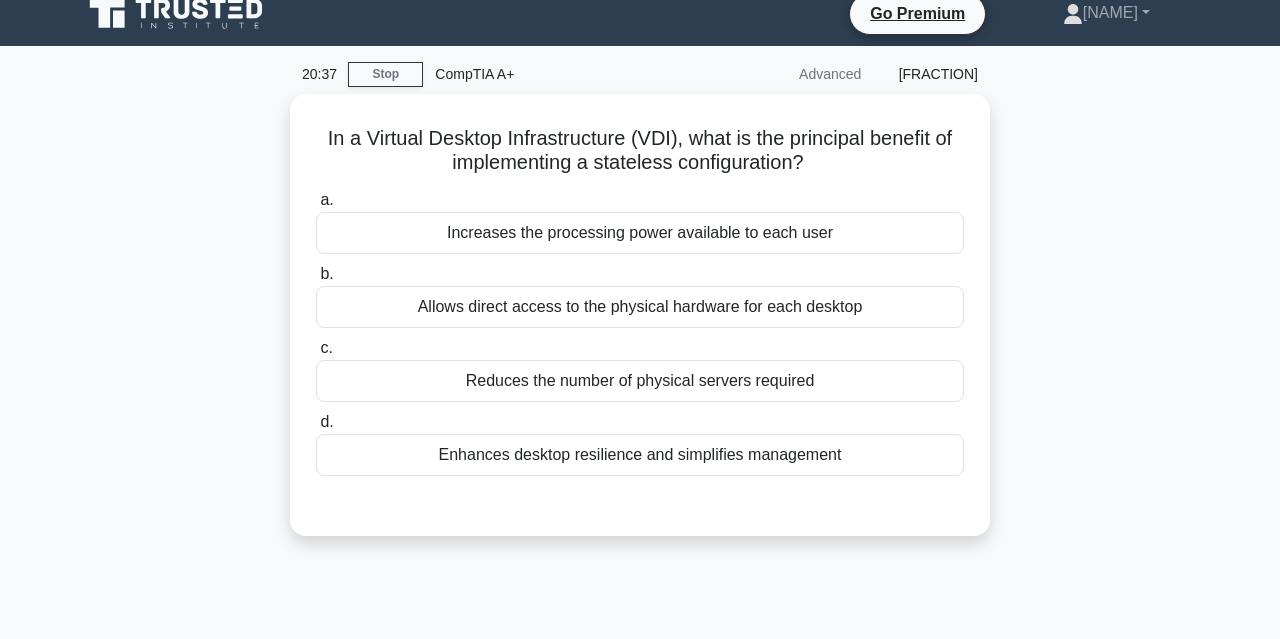scroll, scrollTop: 0, scrollLeft: 0, axis: both 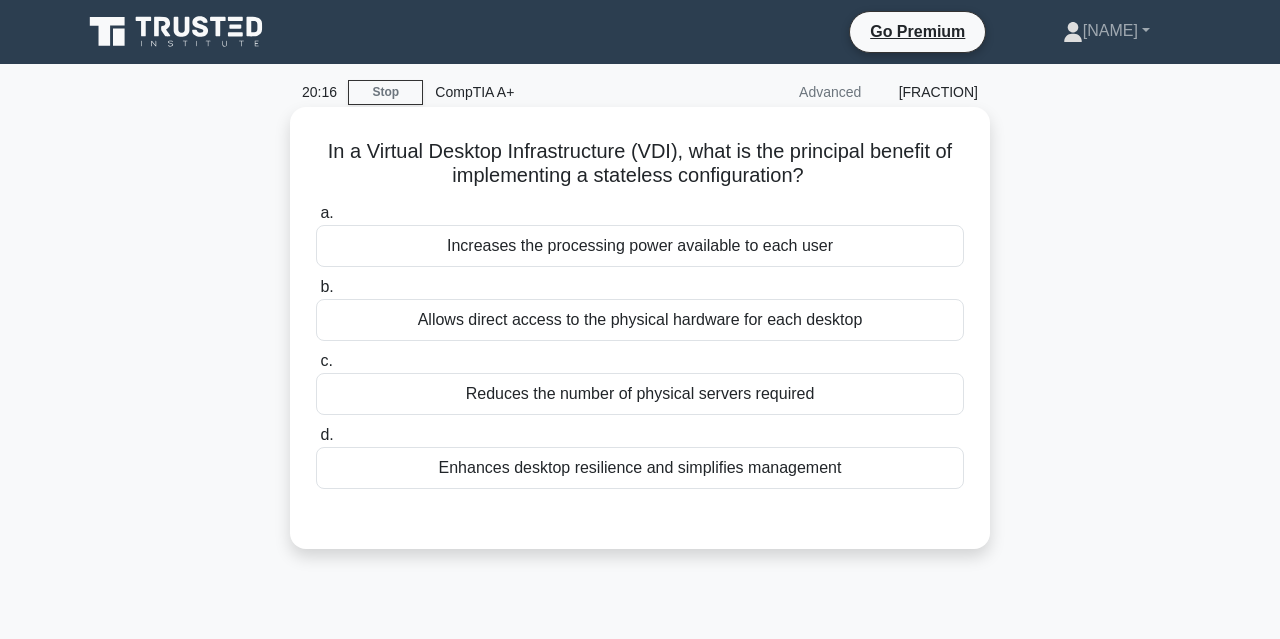click on "Reduces the number of physical servers required" at bounding box center (640, 394) 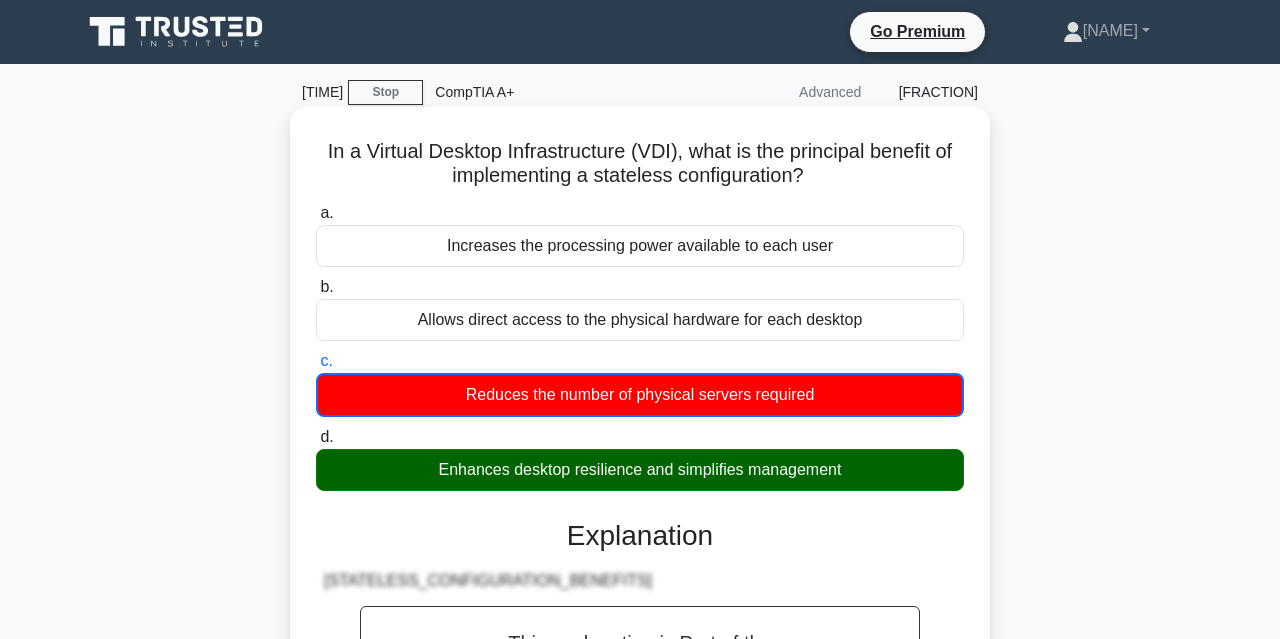 scroll, scrollTop: 521, scrollLeft: 0, axis: vertical 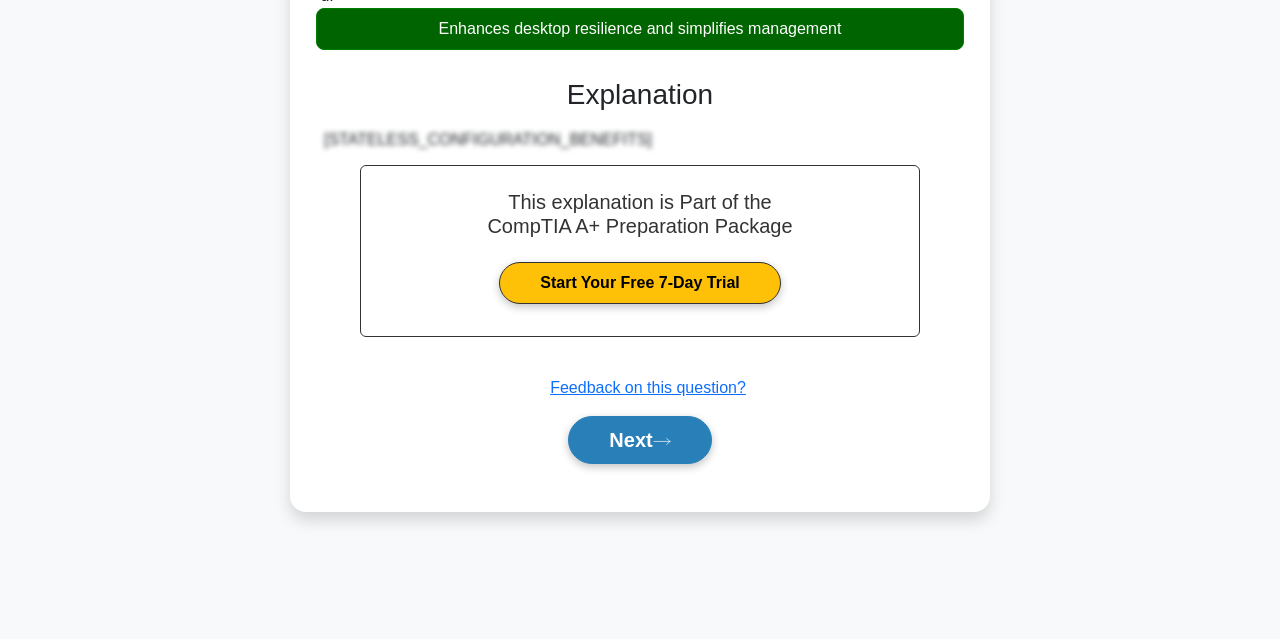click on "Next" at bounding box center [639, 440] 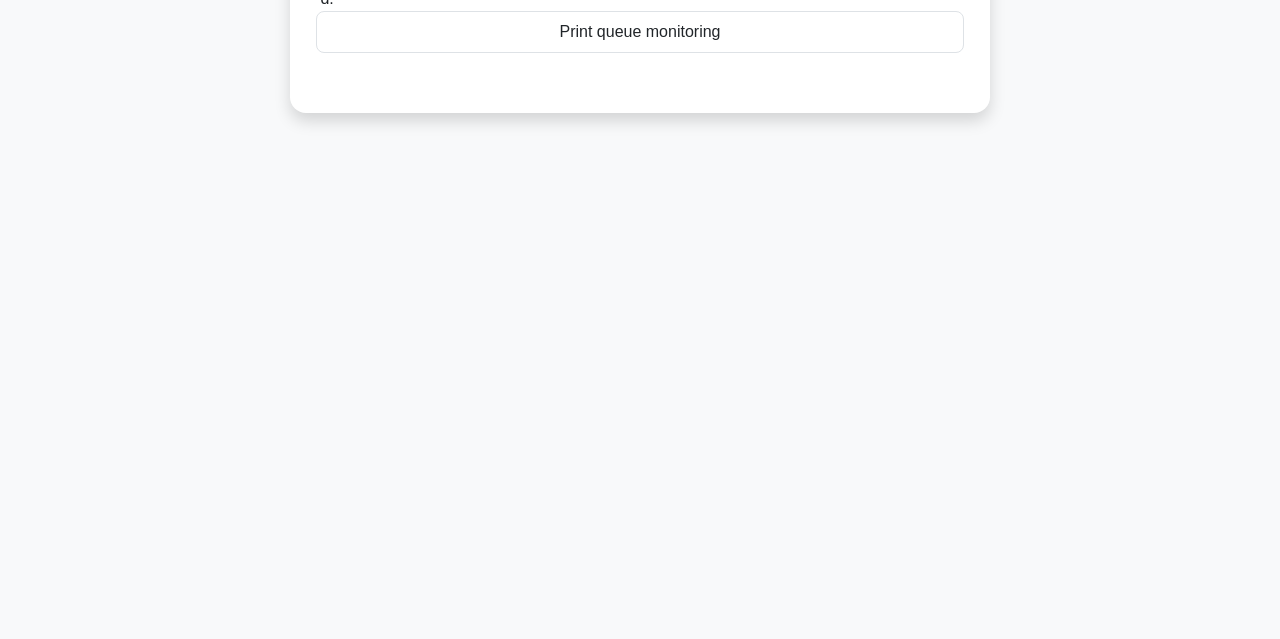 scroll, scrollTop: 0, scrollLeft: 0, axis: both 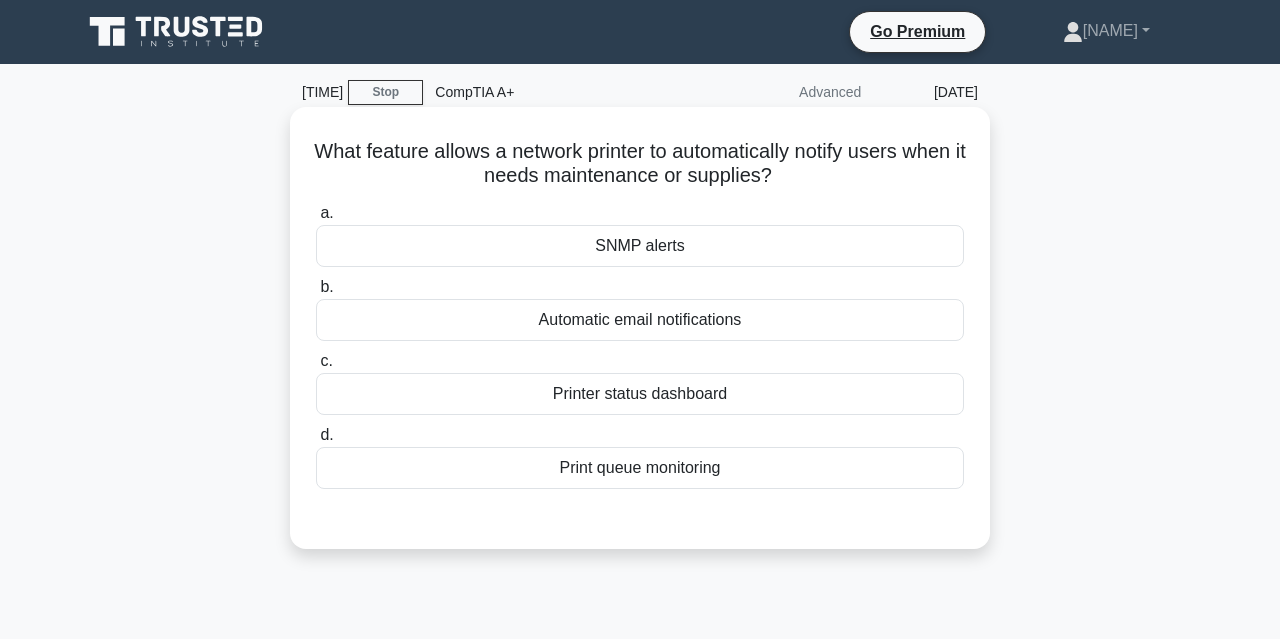 click on "SNMP alerts" at bounding box center (640, 246) 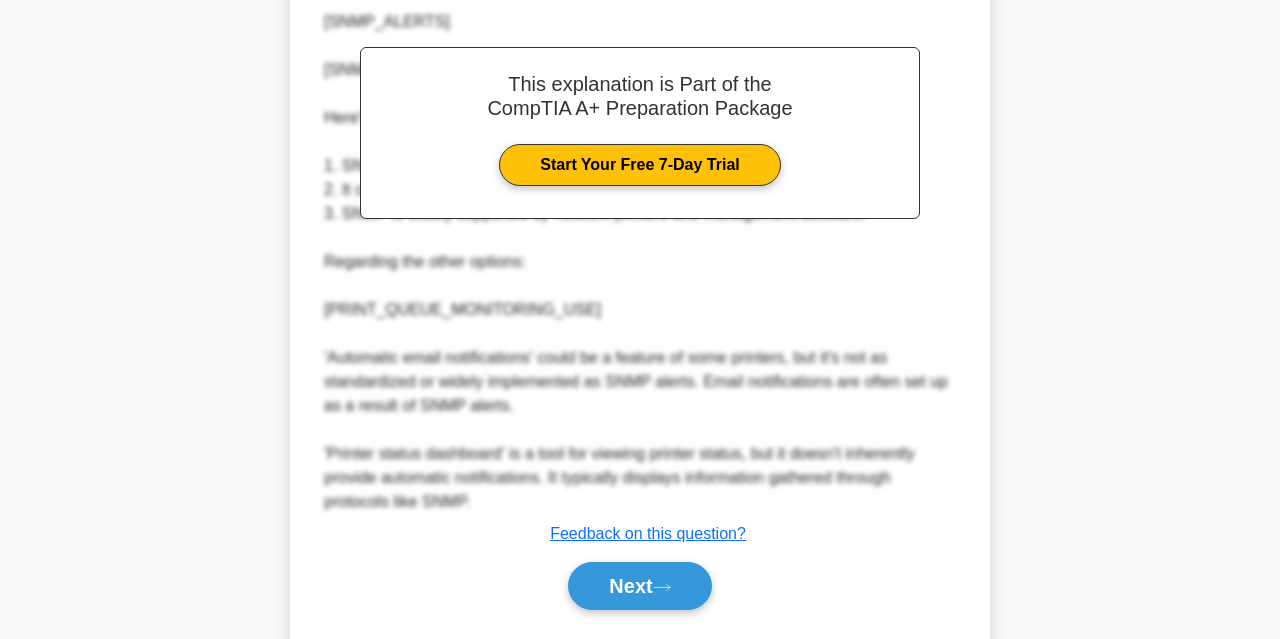scroll, scrollTop: 711, scrollLeft: 0, axis: vertical 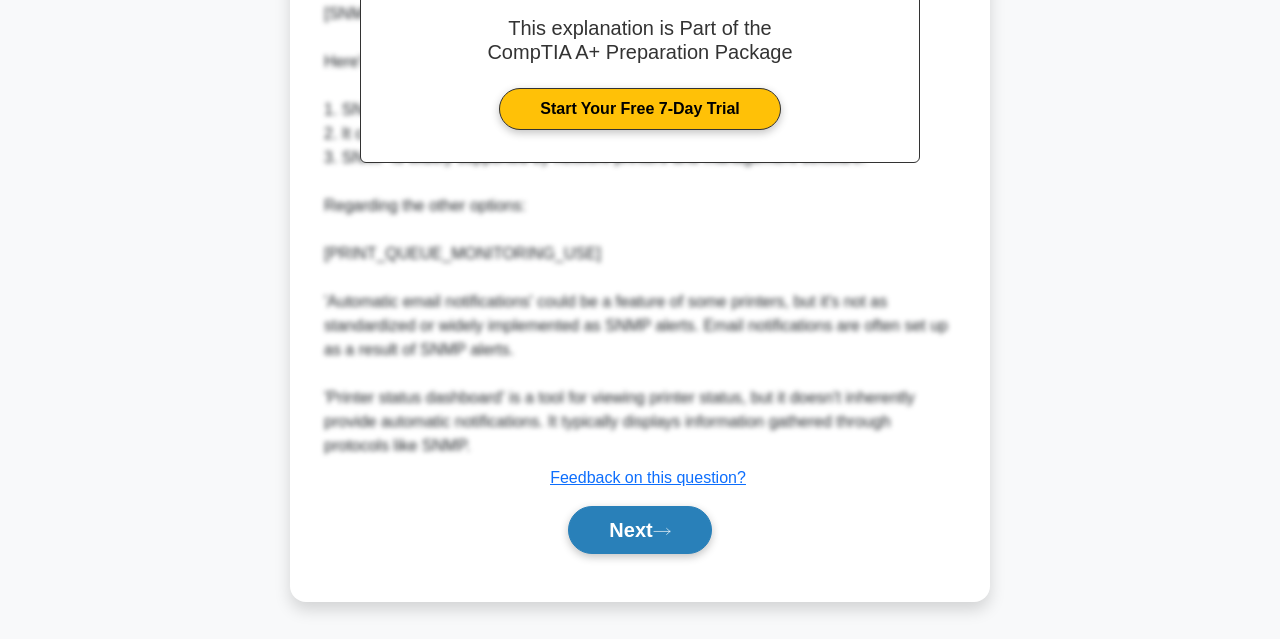 click on "Next" at bounding box center [639, 530] 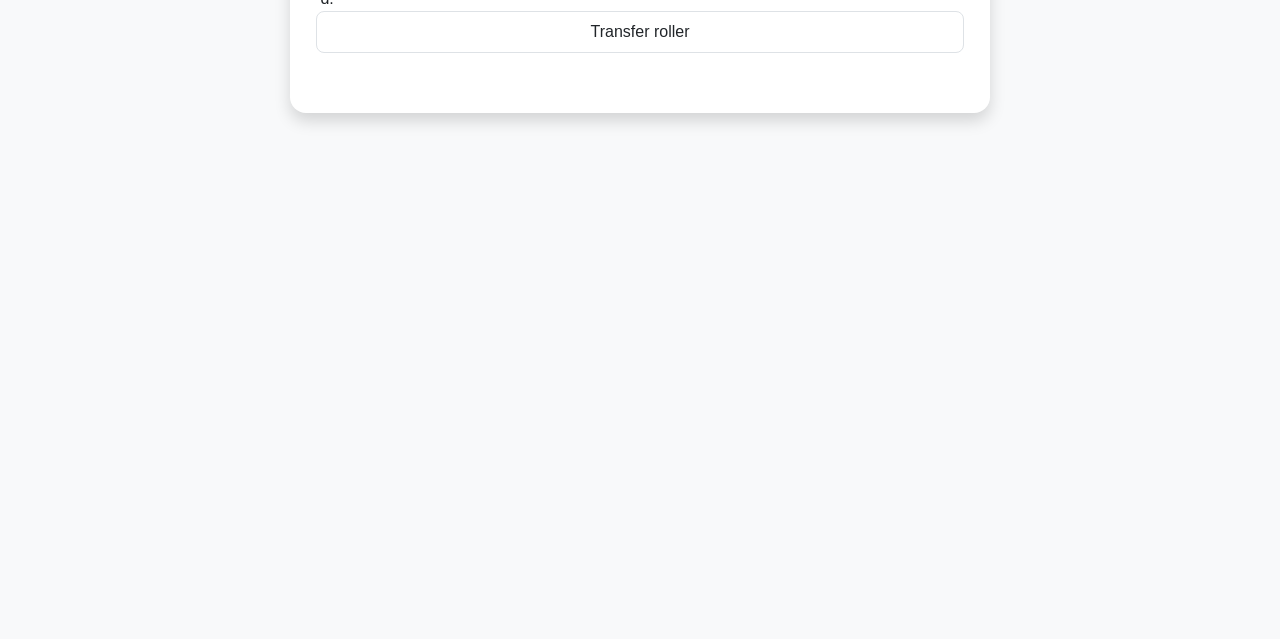 scroll, scrollTop: 0, scrollLeft: 0, axis: both 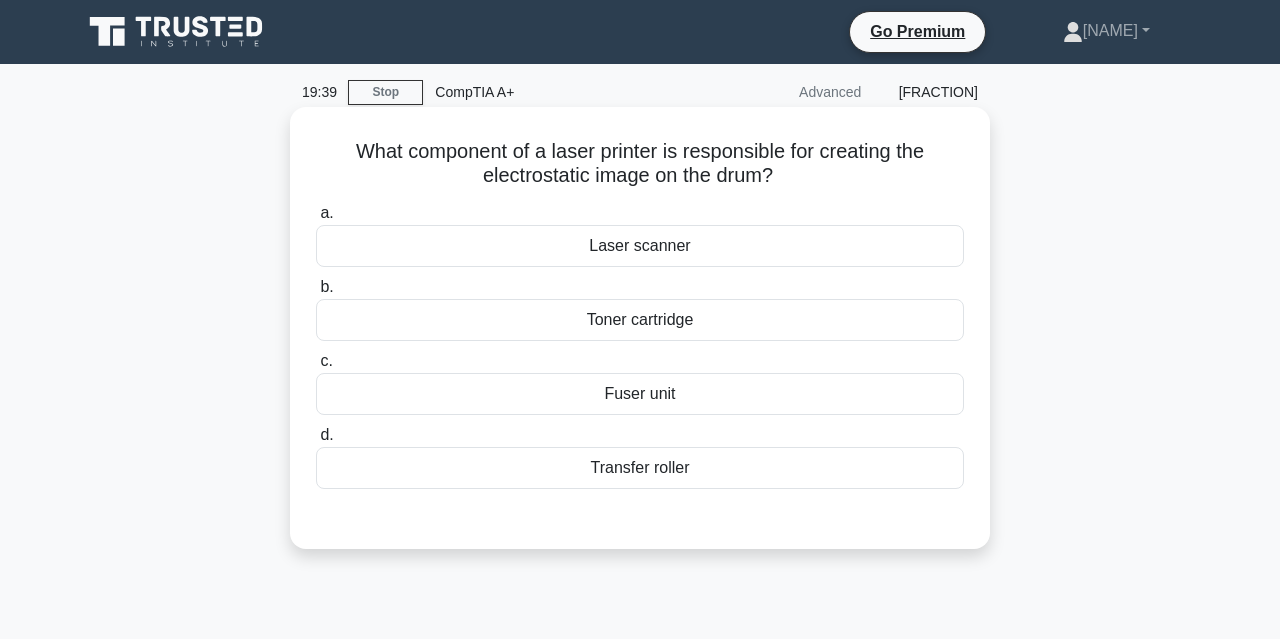 click on "Laser scanner" at bounding box center [640, 246] 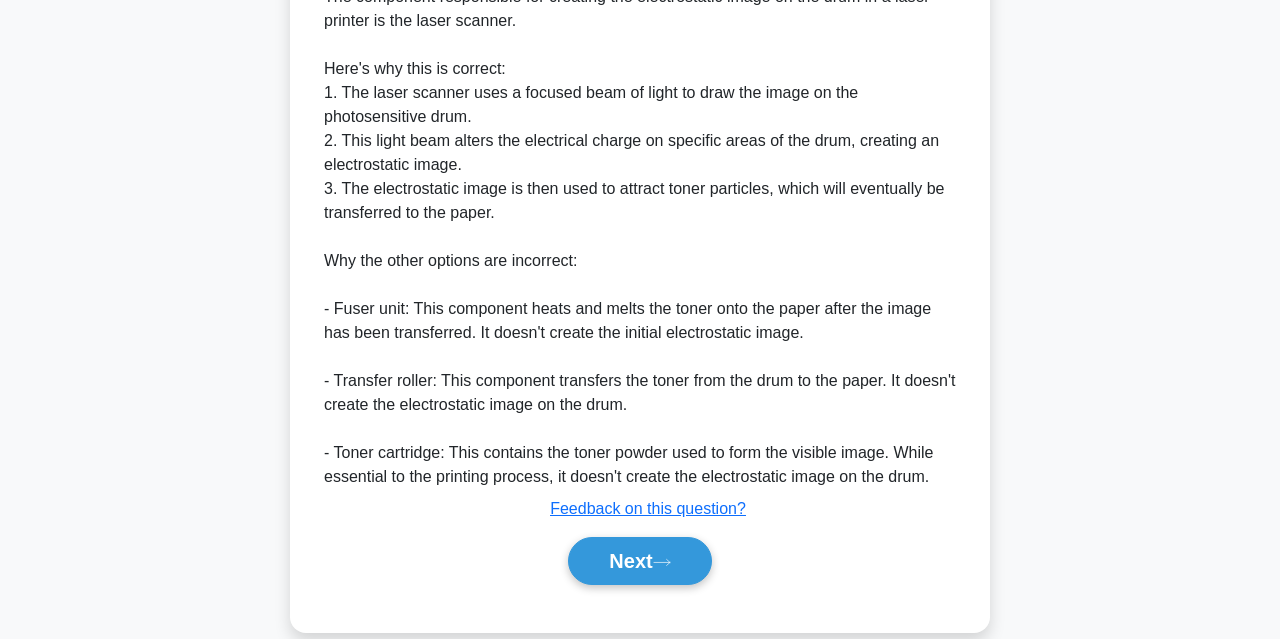 scroll, scrollTop: 615, scrollLeft: 0, axis: vertical 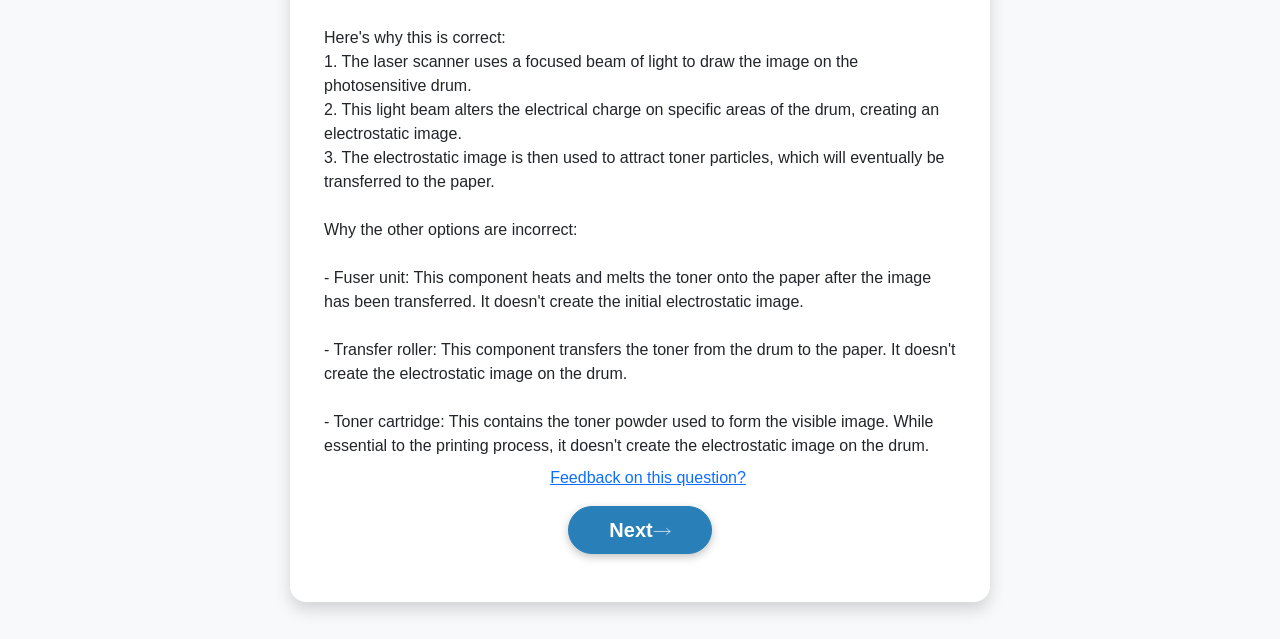 click at bounding box center [662, 531] 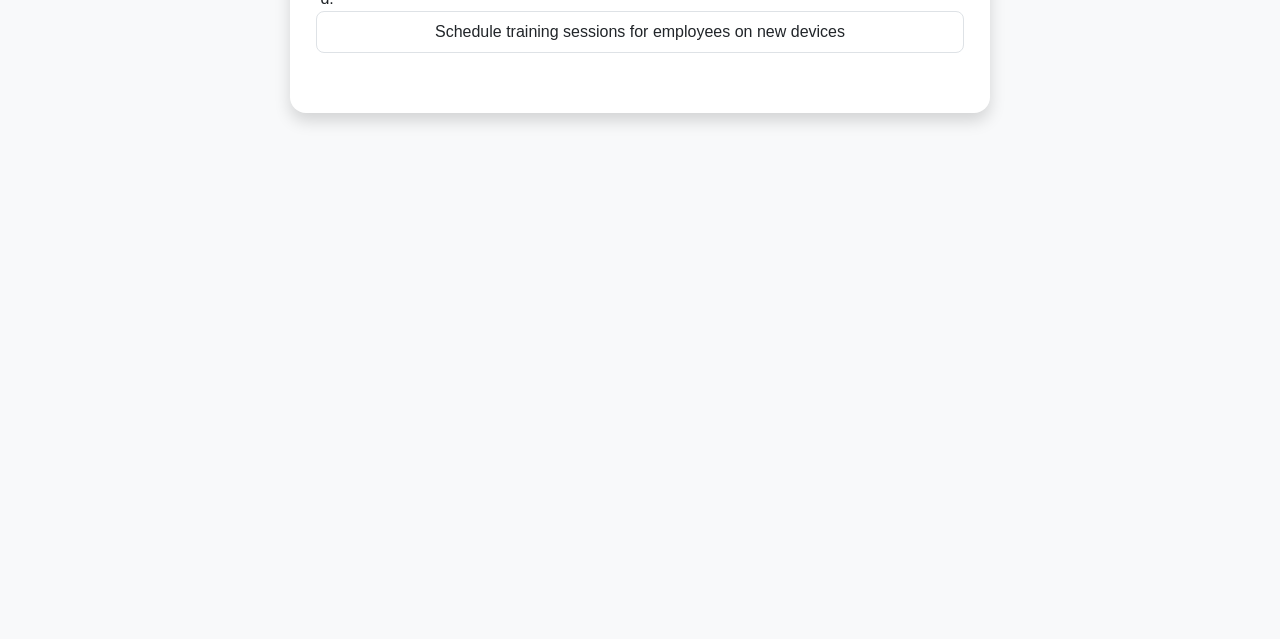 scroll, scrollTop: 0, scrollLeft: 0, axis: both 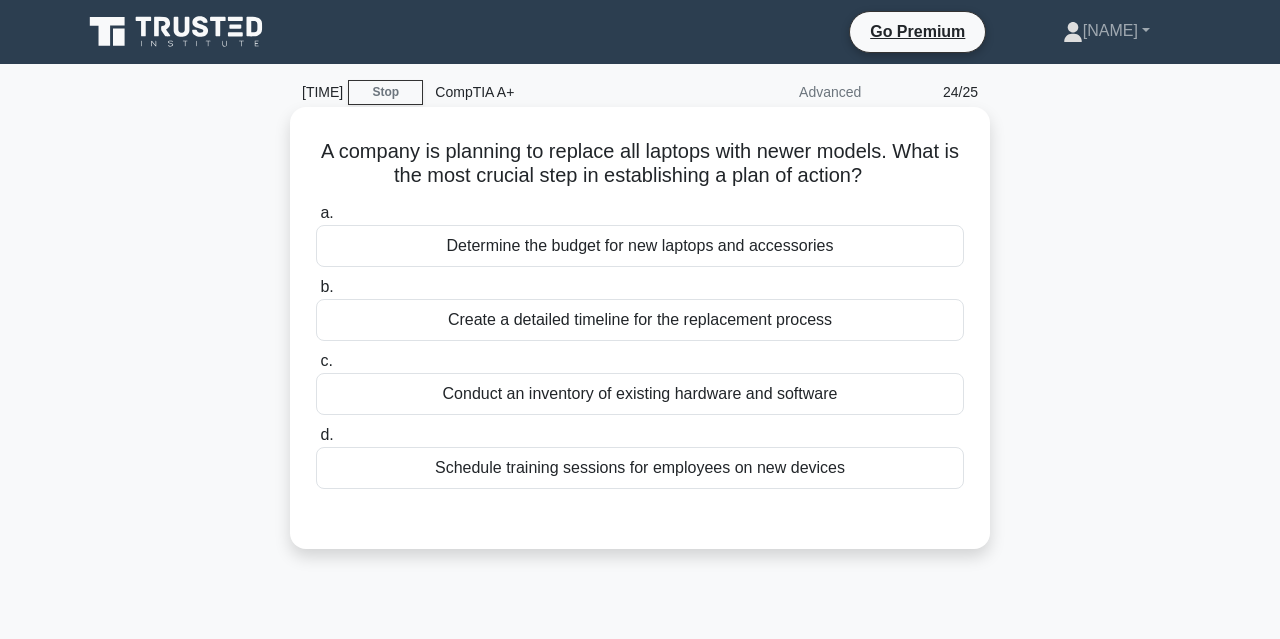 click on "Determine the budget for new laptops and accessories" at bounding box center (640, 246) 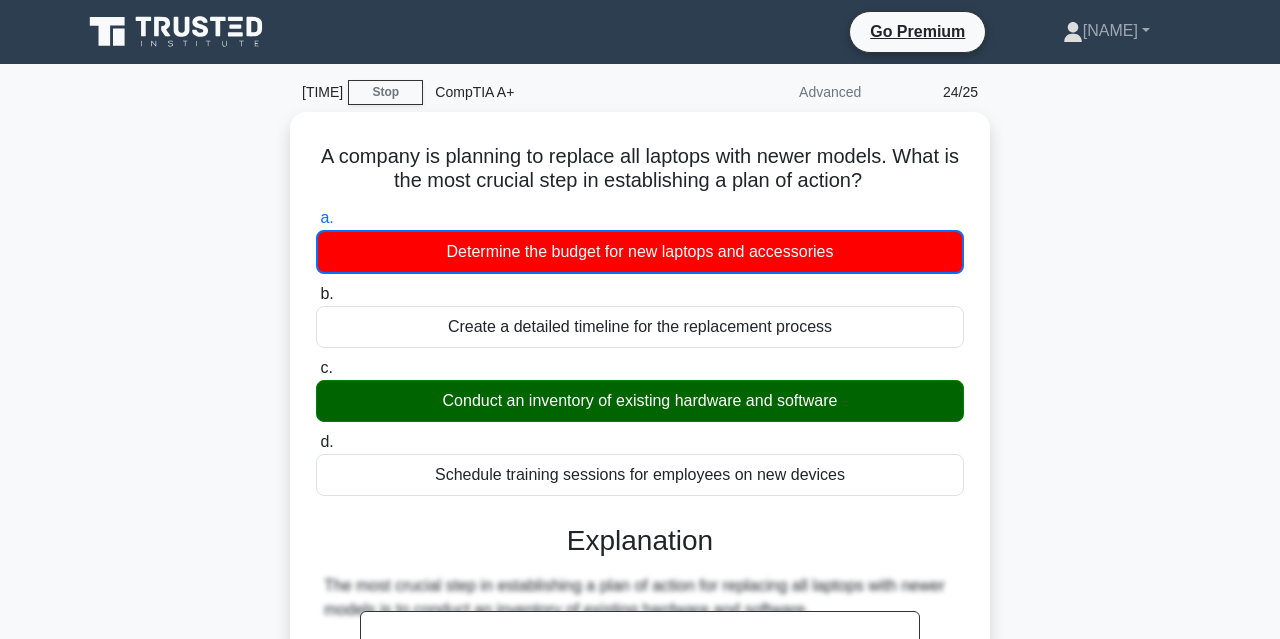scroll, scrollTop: 857, scrollLeft: 0, axis: vertical 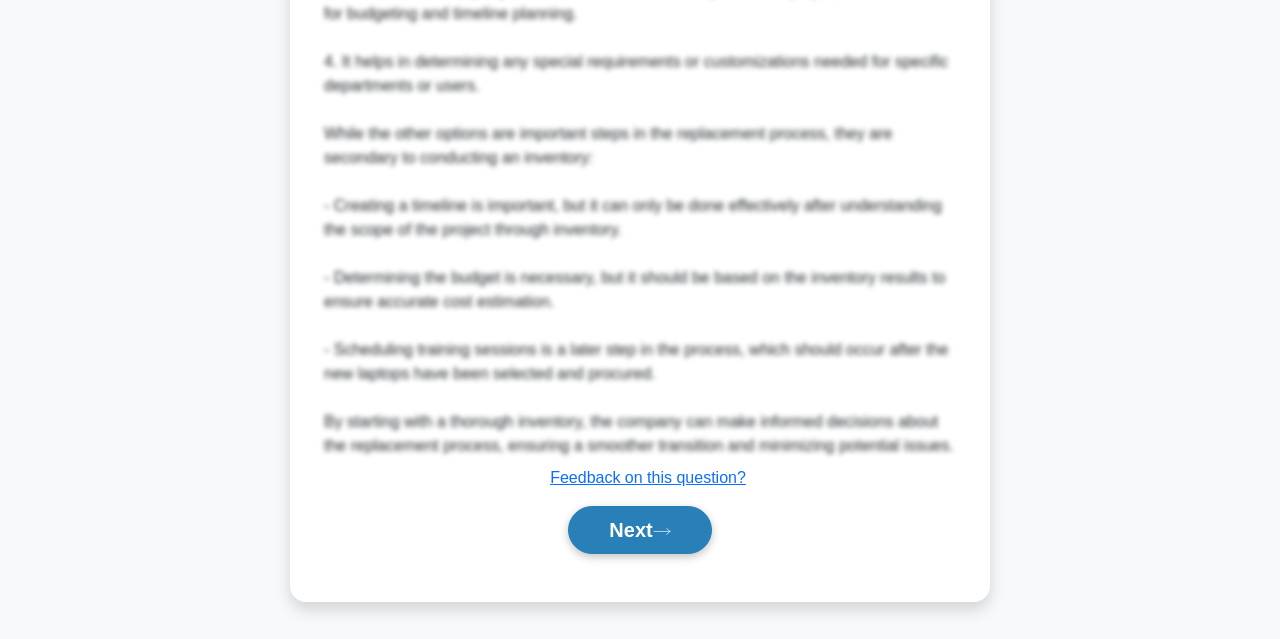 click on "Next" at bounding box center [639, 530] 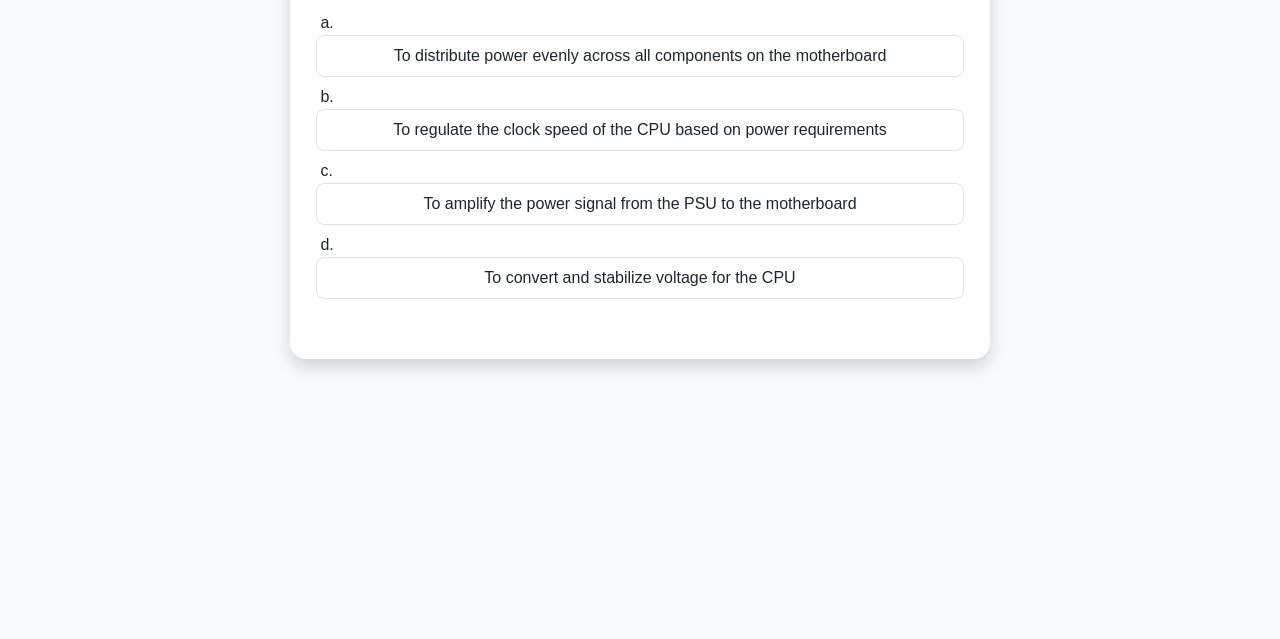 scroll, scrollTop: 0, scrollLeft: 0, axis: both 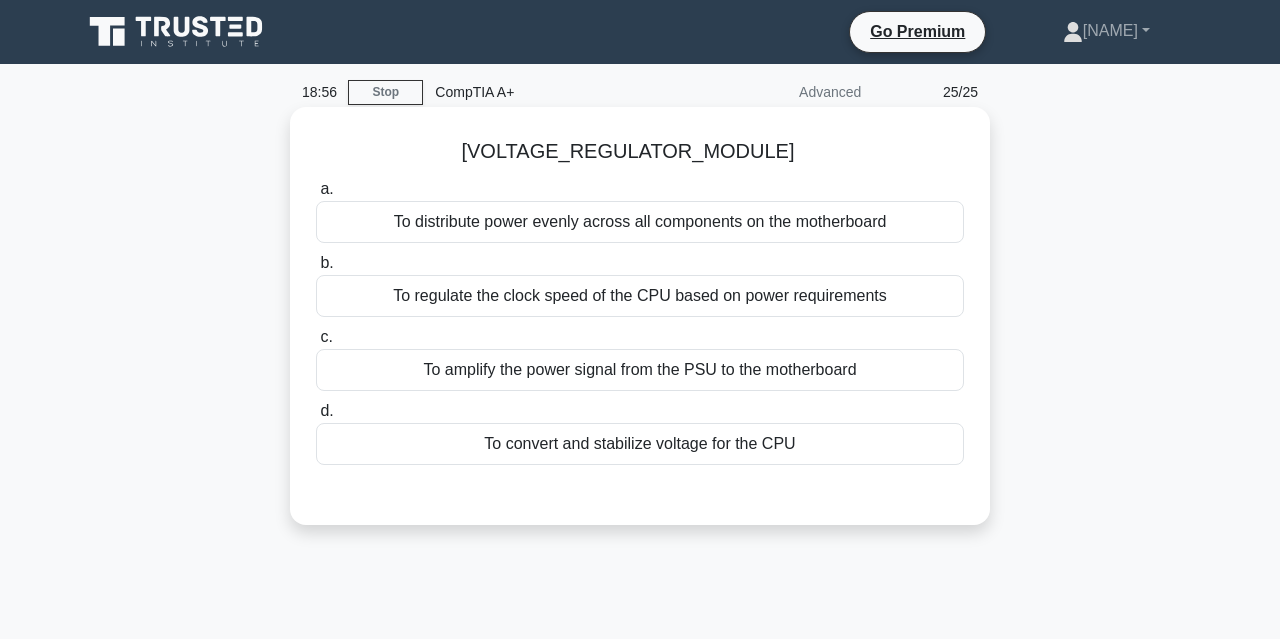 click on "To convert and stabilize voltage for the CPU" at bounding box center [640, 444] 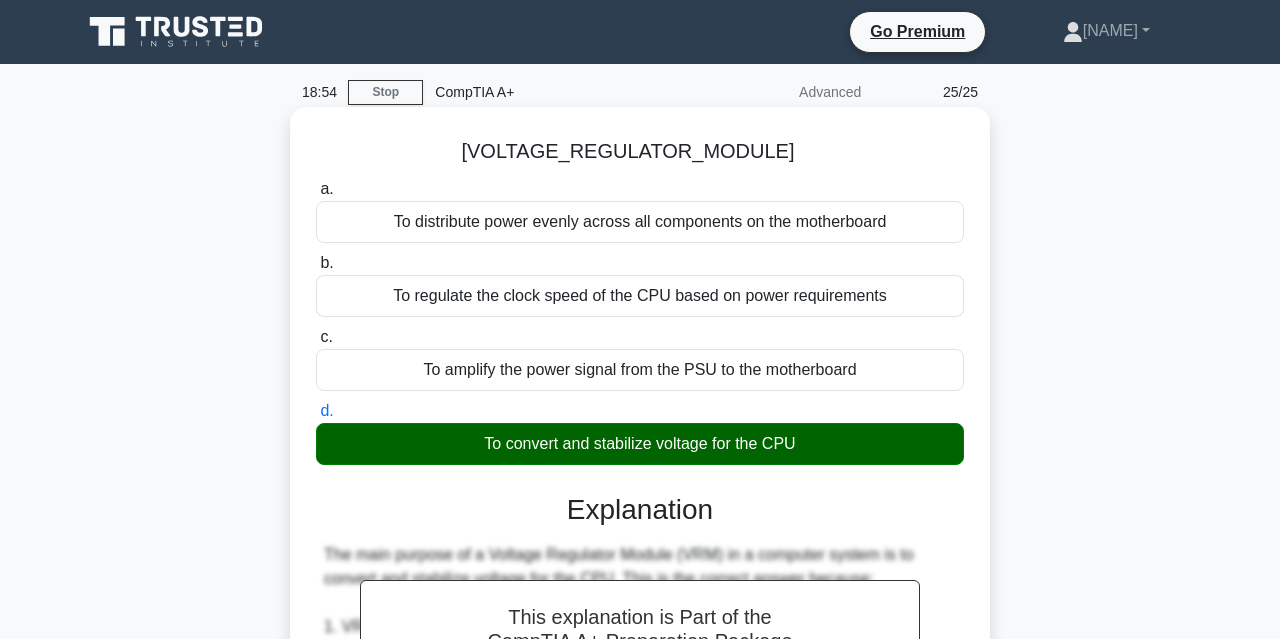 scroll, scrollTop: 663, scrollLeft: 0, axis: vertical 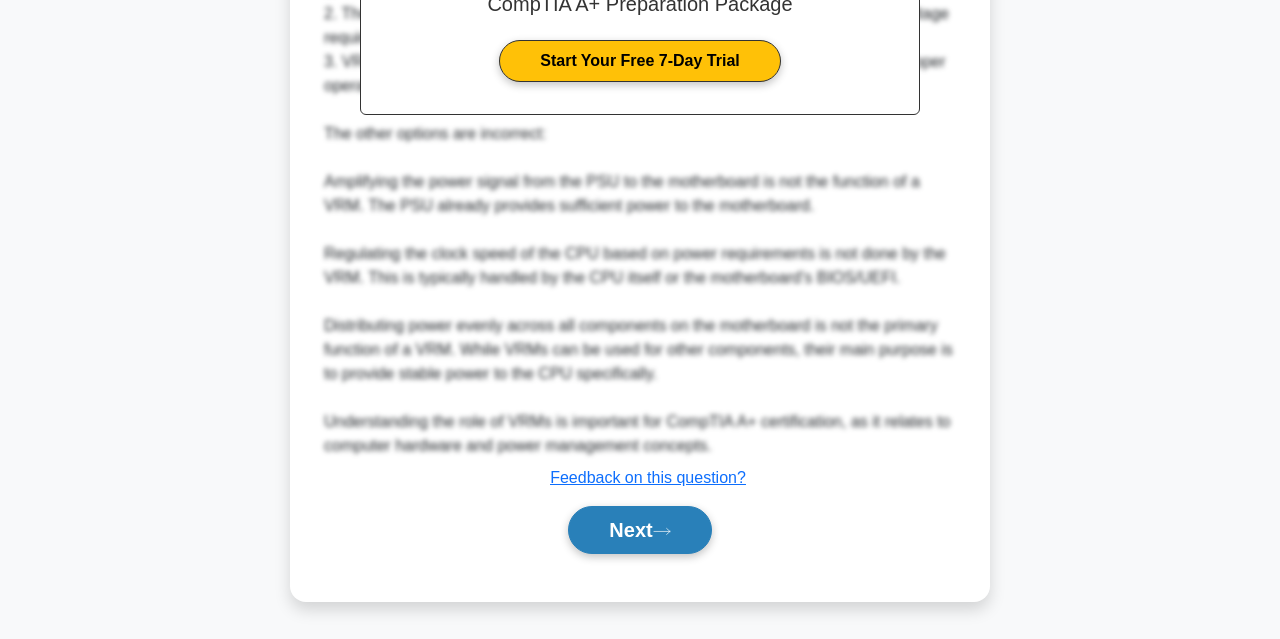 click on "Next" at bounding box center [639, 530] 